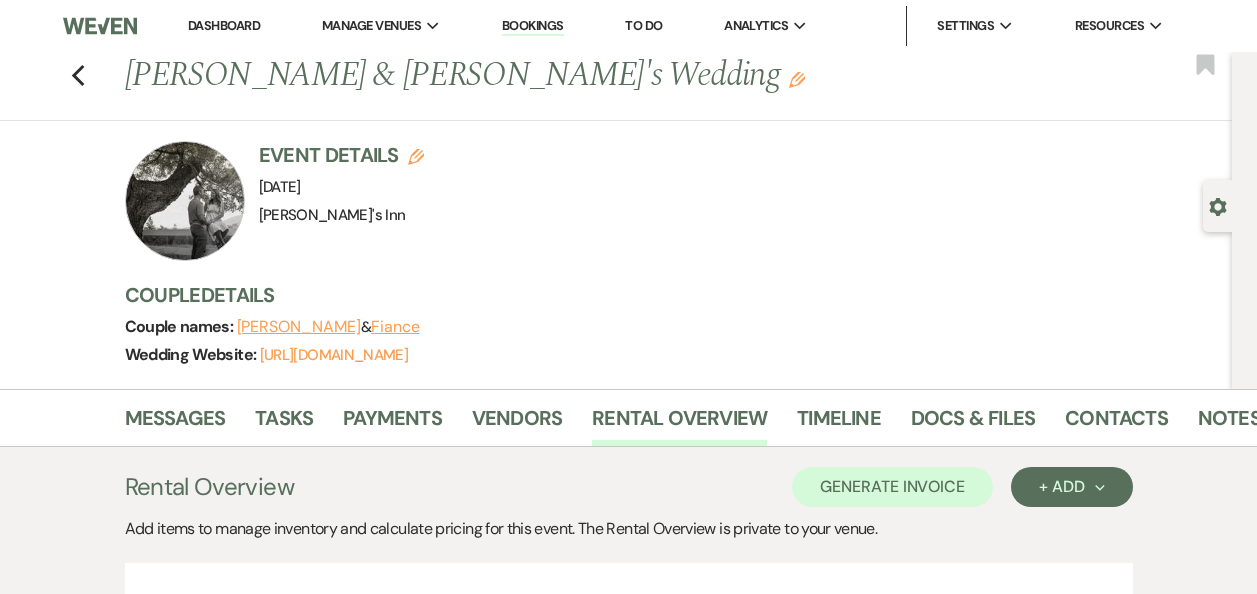 scroll, scrollTop: 2653, scrollLeft: 0, axis: vertical 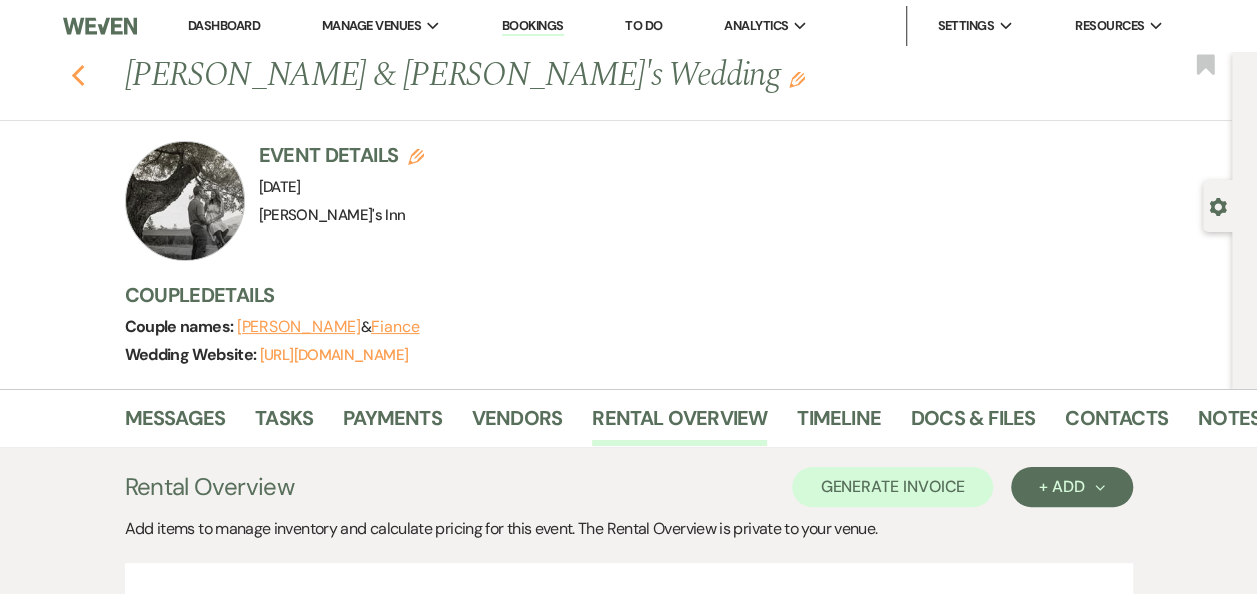 click on "Previous" 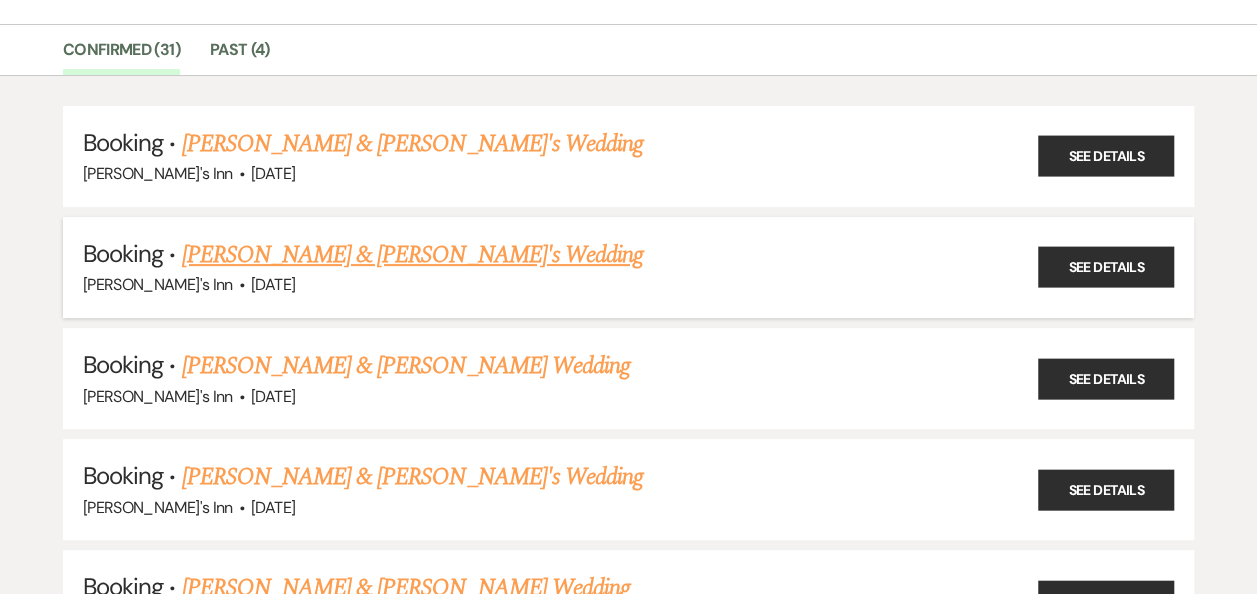 click on "[PERSON_NAME] & [PERSON_NAME]'s Wedding" at bounding box center (413, 255) 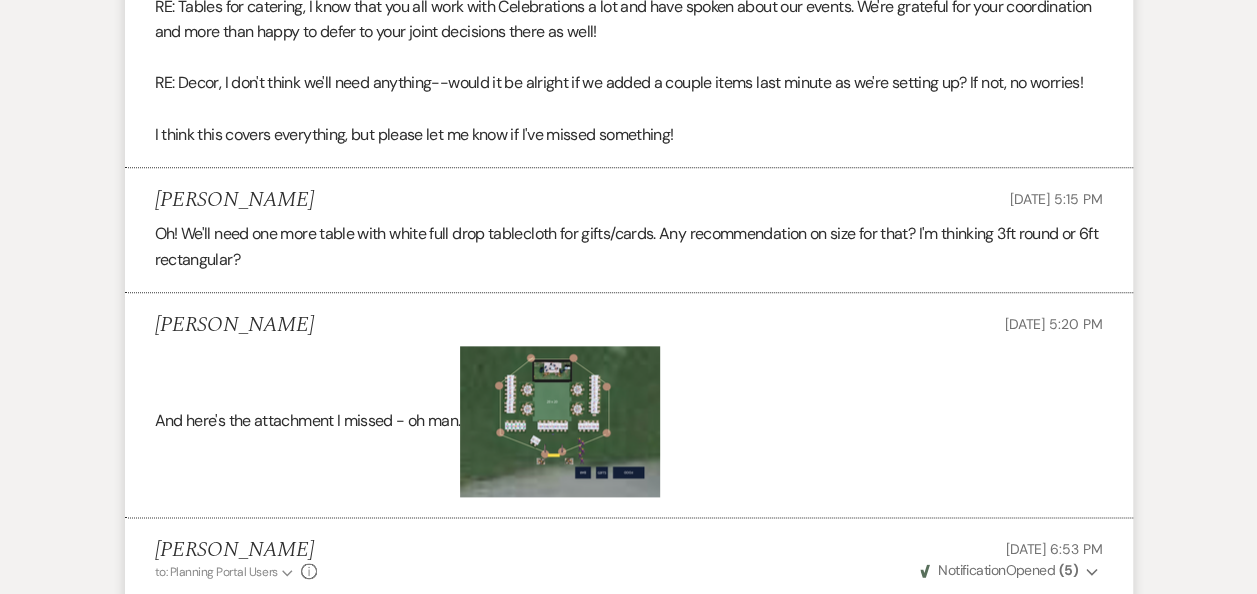 scroll, scrollTop: 4675, scrollLeft: 0, axis: vertical 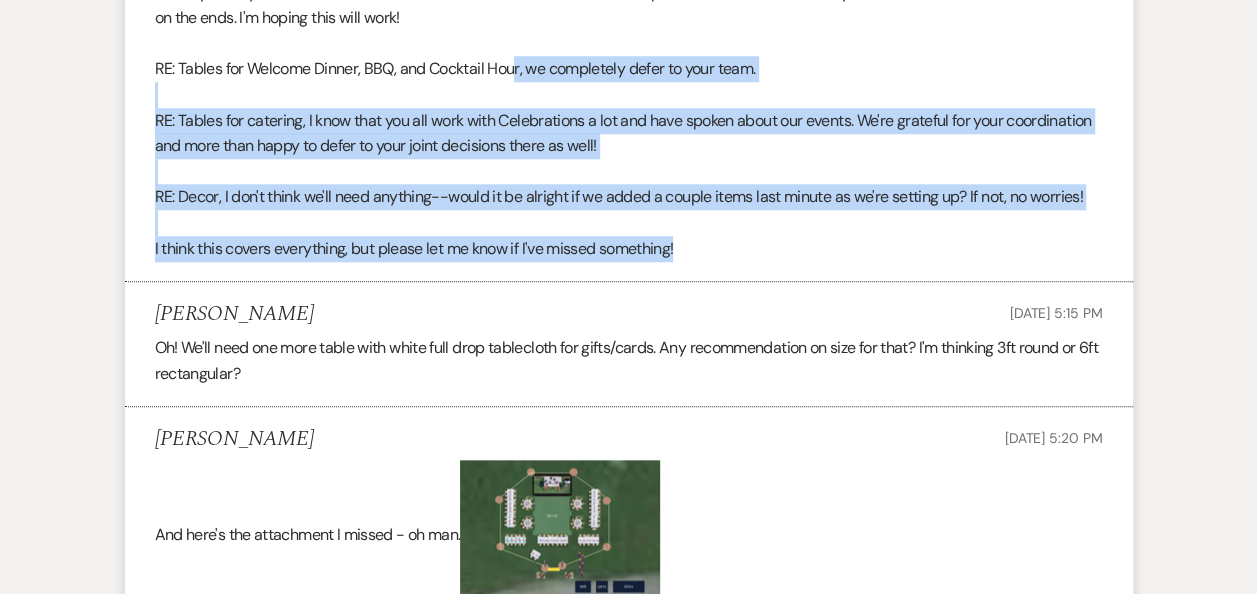 drag, startPoint x: 740, startPoint y: 213, endPoint x: 515, endPoint y: 46, distance: 280.2035 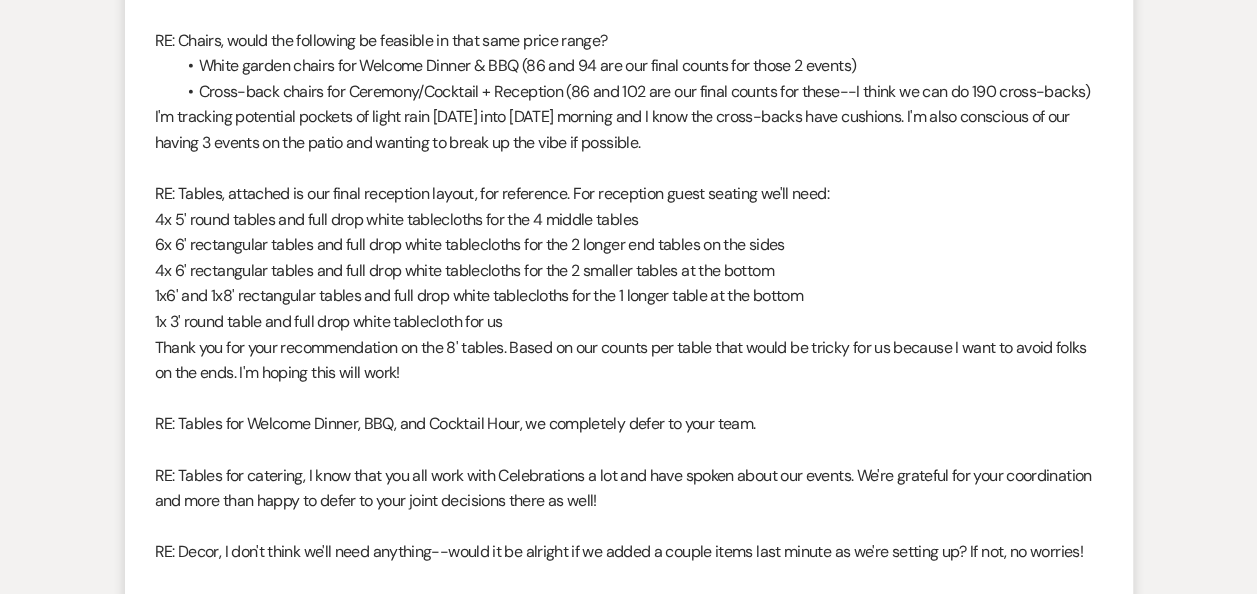 scroll, scrollTop: 4088, scrollLeft: 0, axis: vertical 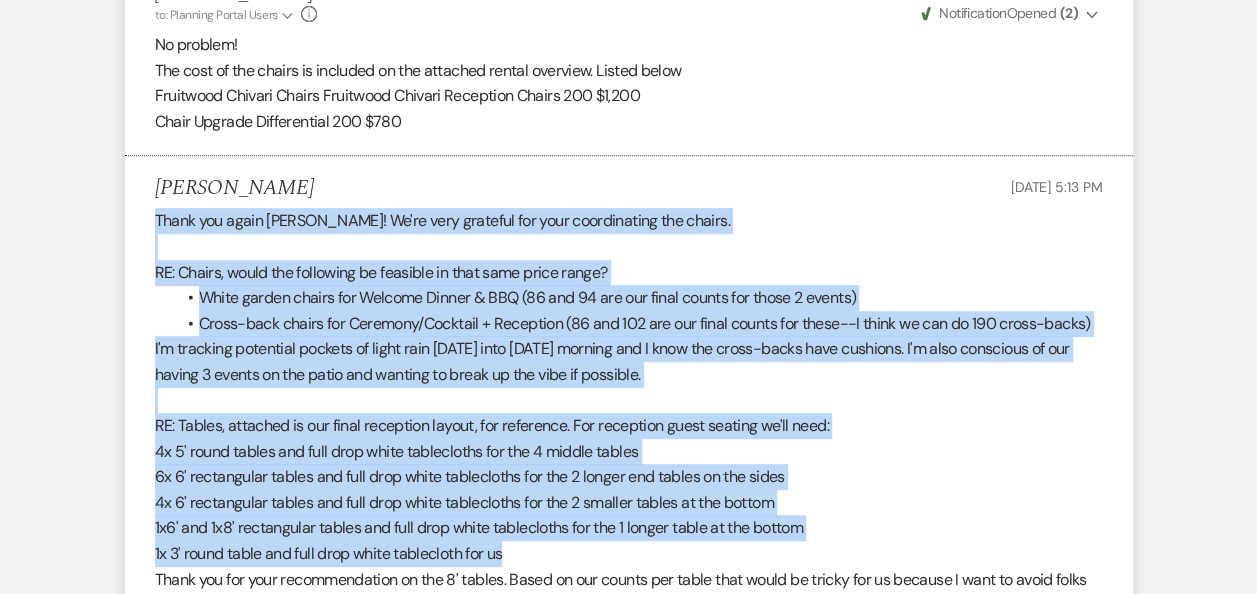 drag, startPoint x: 148, startPoint y: 186, endPoint x: 586, endPoint y: 516, distance: 548.4013 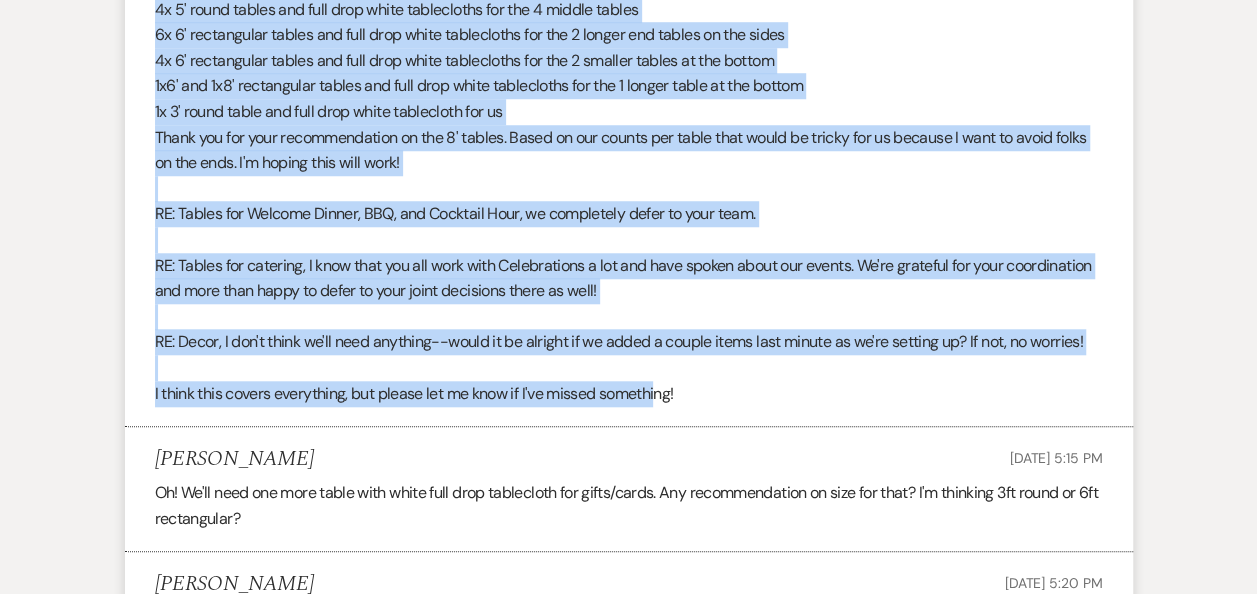 scroll, scrollTop: 4538, scrollLeft: 0, axis: vertical 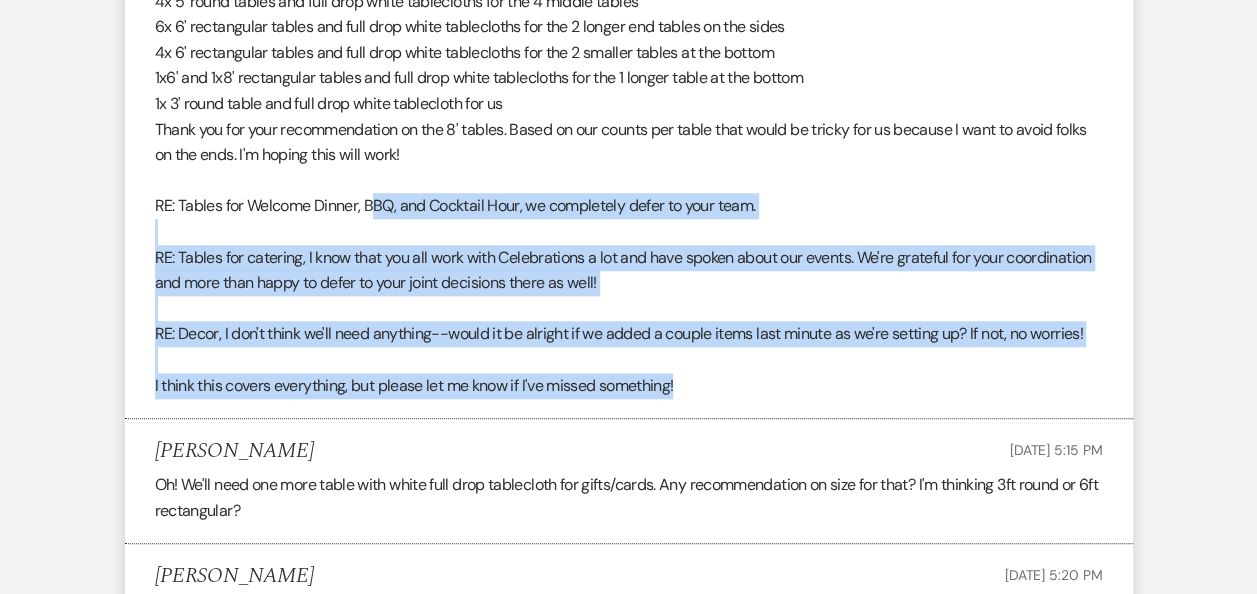 drag, startPoint x: 711, startPoint y: 356, endPoint x: 371, endPoint y: 177, distance: 384.2408 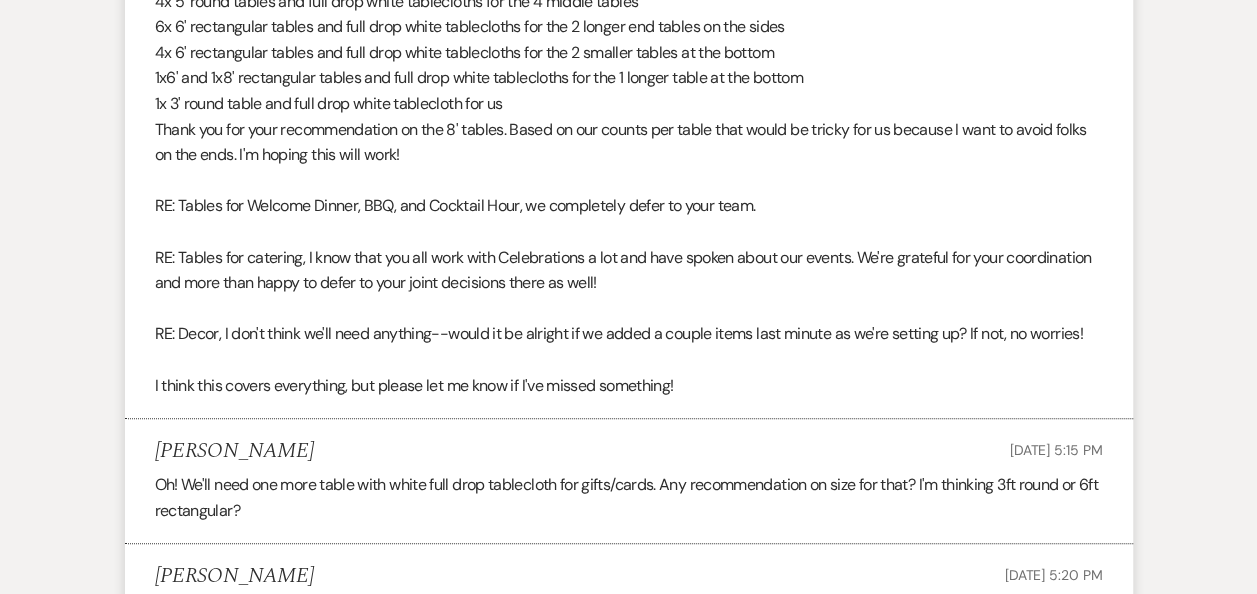 click on "Thank you for your recommendation on the 8' tables. Based on our counts per table that would be tricky for us because I want to avoid folks on the ends. I'm hoping this will work!" at bounding box center [629, 142] 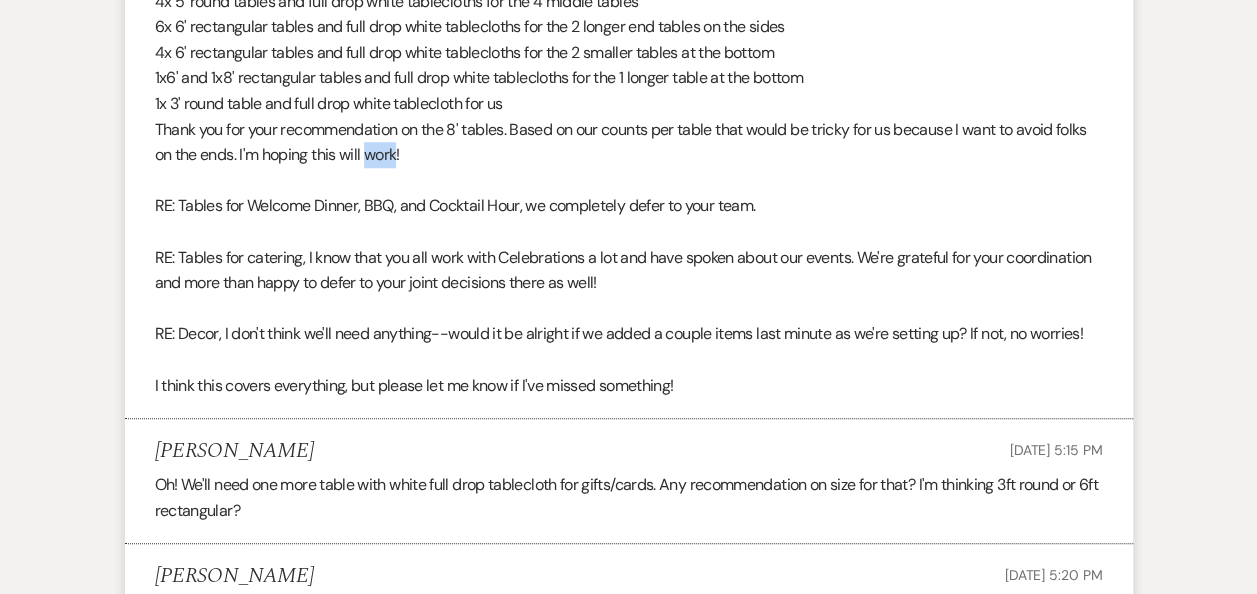 click on "Thank you for your recommendation on the 8' tables. Based on our counts per table that would be tricky for us because I want to avoid folks on the ends. I'm hoping this will work!" at bounding box center [629, 142] 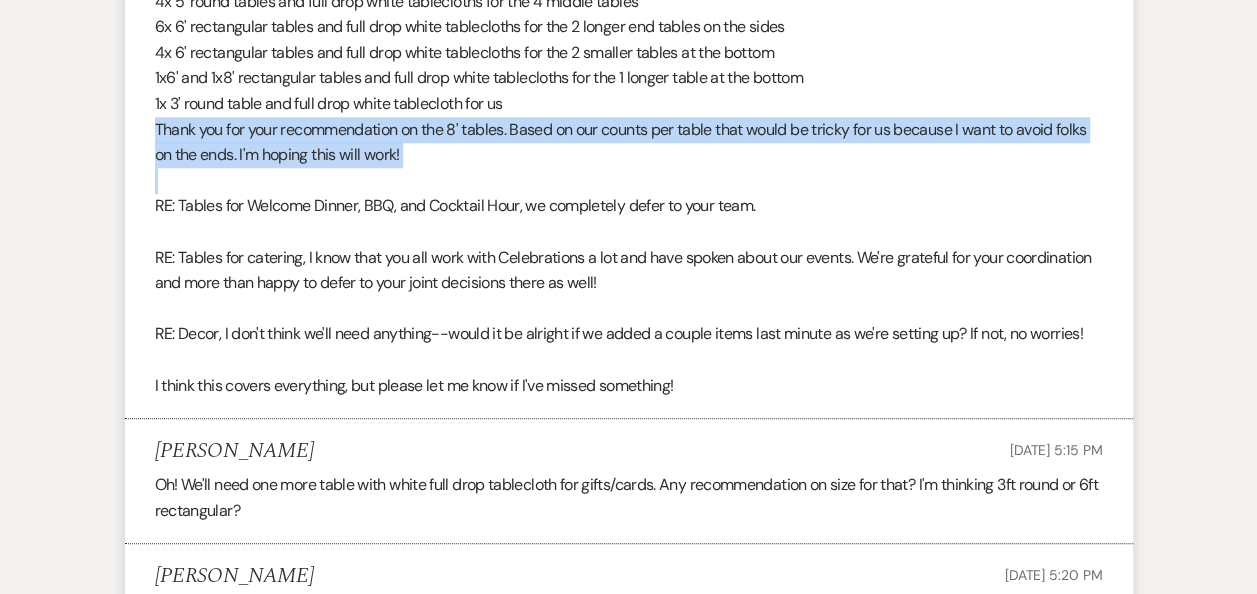 click on "Thank you for your recommendation on the 8' tables. Based on our counts per table that would be tricky for us because I want to avoid folks on the ends. I'm hoping this will work!" at bounding box center (629, 142) 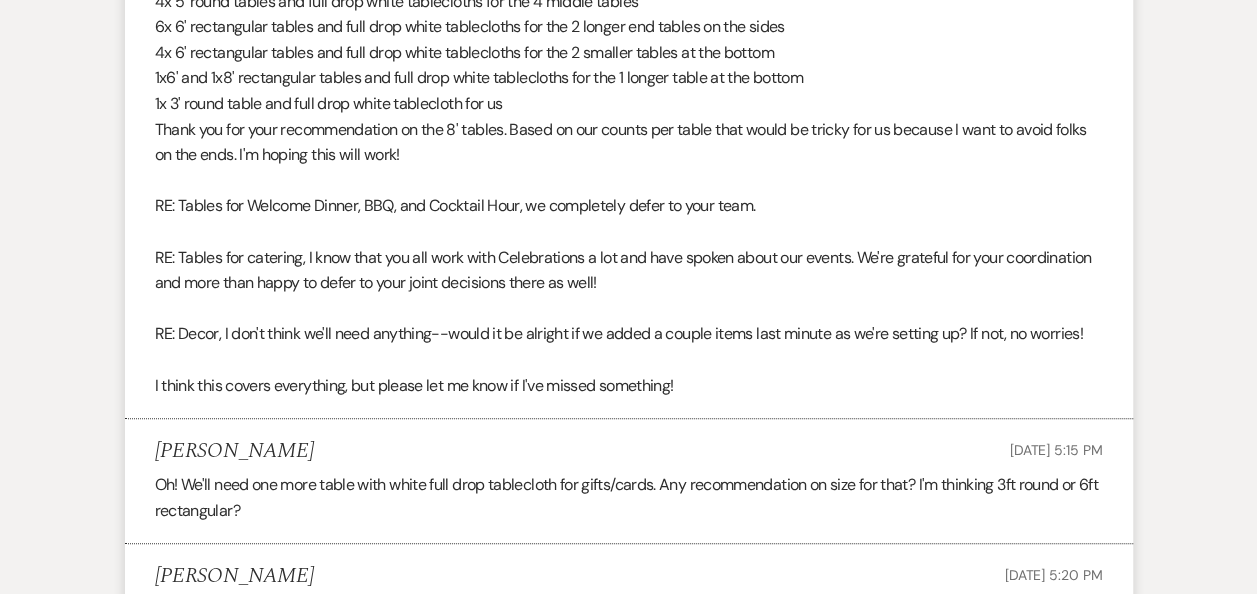 drag, startPoint x: 381, startPoint y: 115, endPoint x: 894, endPoint y: 364, distance: 570.2368 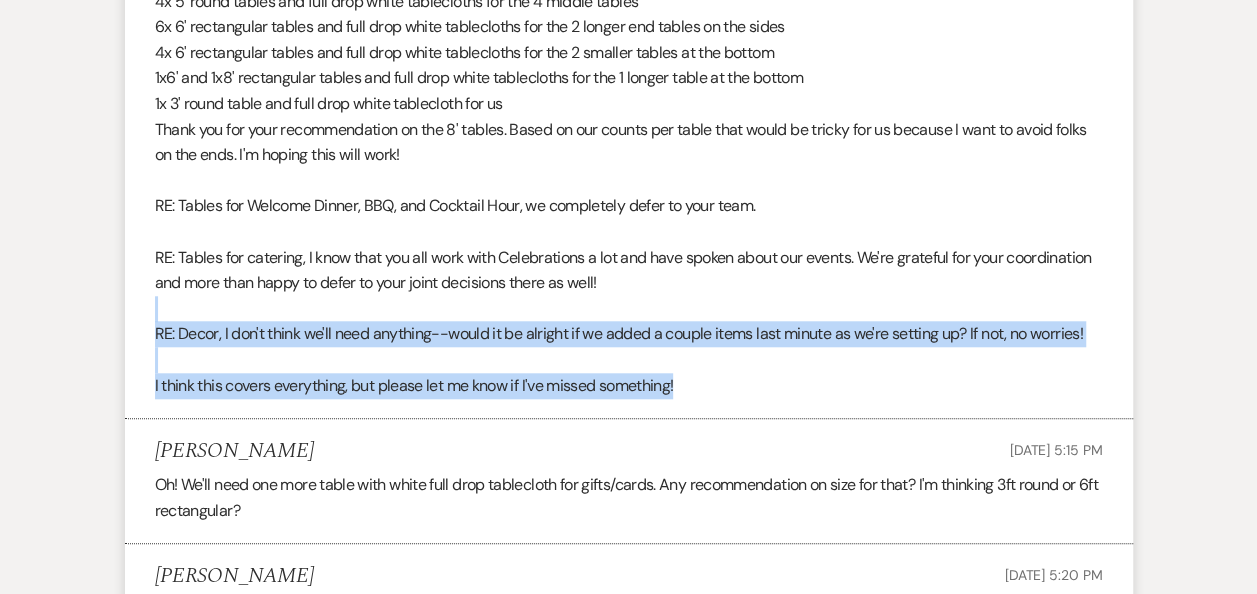 drag, startPoint x: 806, startPoint y: 354, endPoint x: 592, endPoint y: 109, distance: 325.3014 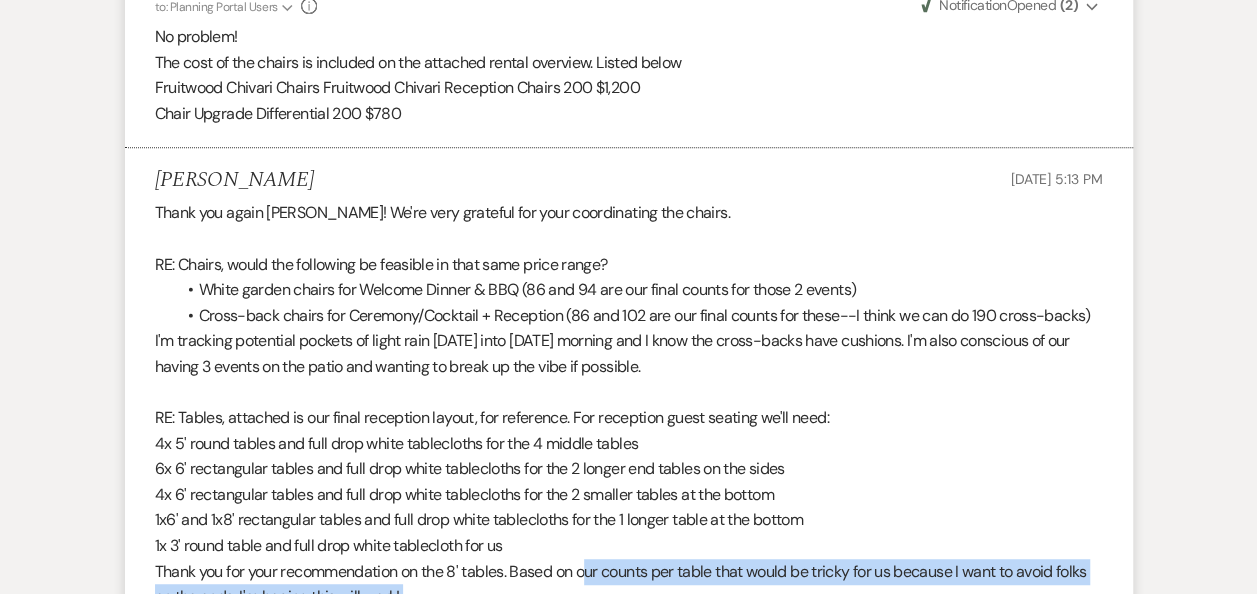 scroll, scrollTop: 4094, scrollLeft: 0, axis: vertical 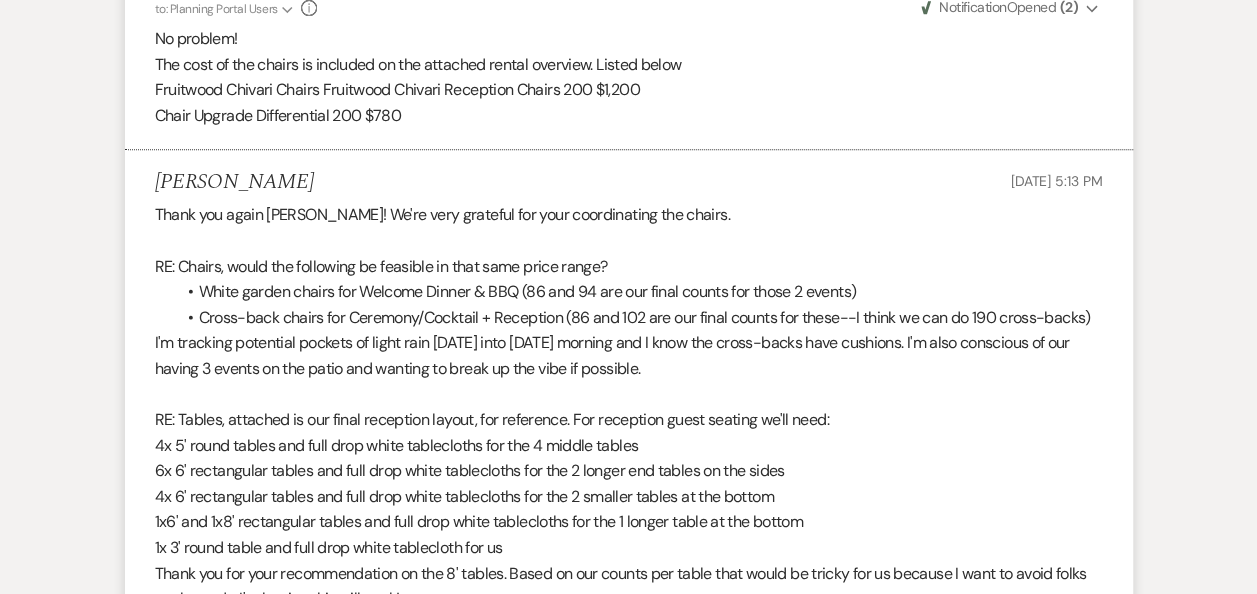 click on "Thank you again [PERSON_NAME]! We're very grateful for your coordinating the chairs." at bounding box center (629, 215) 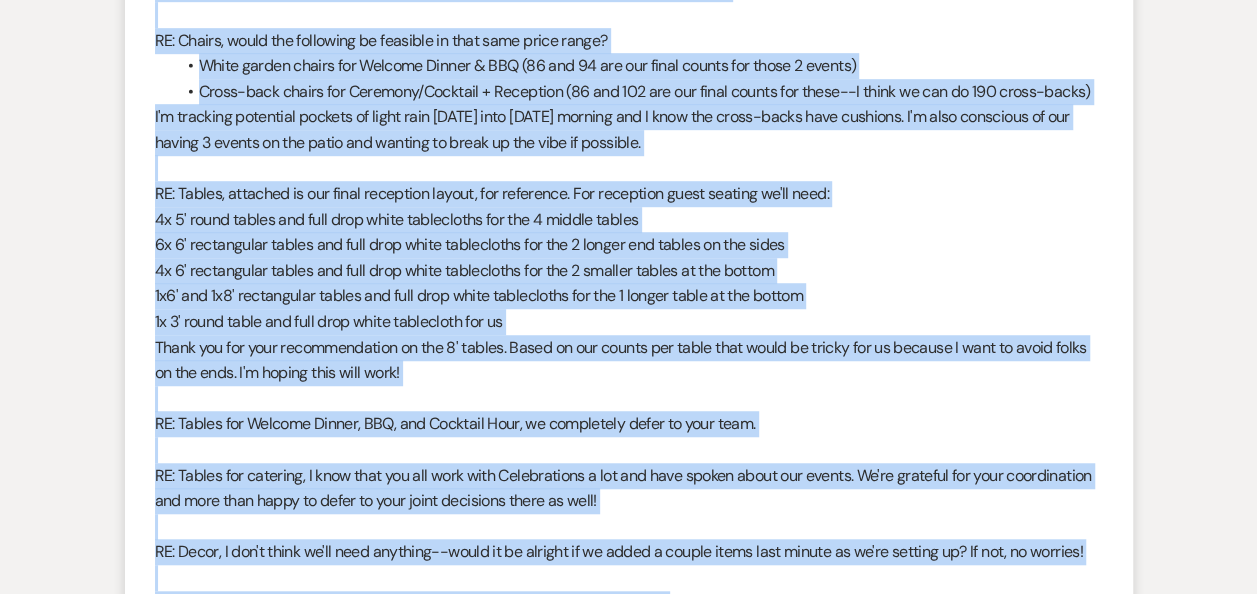 scroll, scrollTop: 4367, scrollLeft: 0, axis: vertical 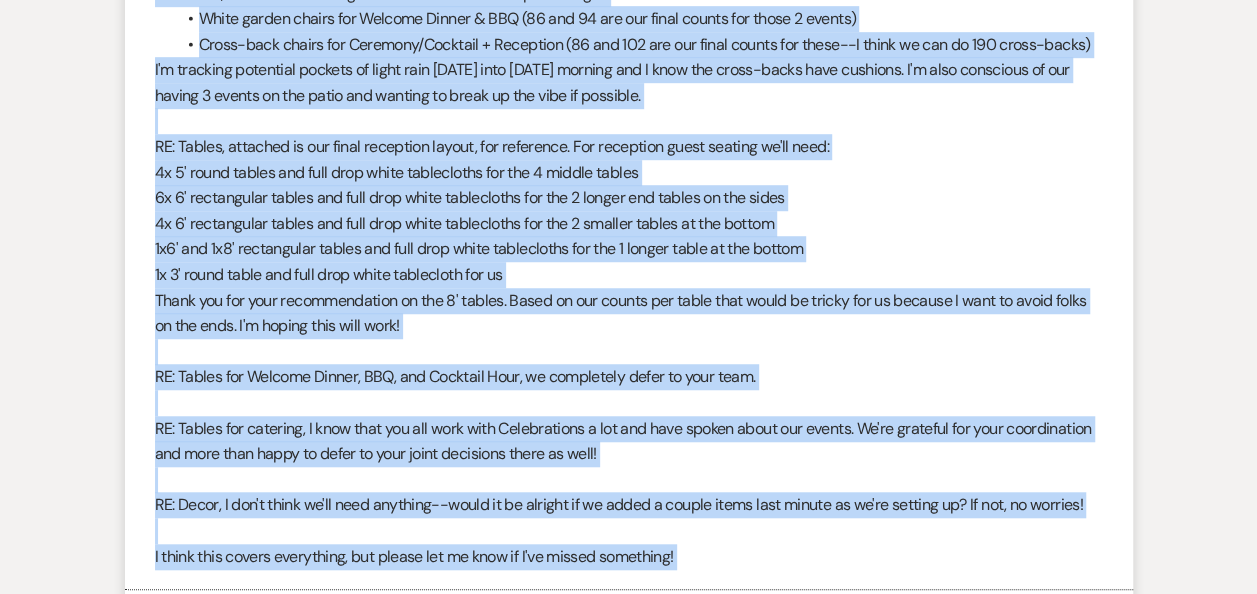 drag, startPoint x: 156, startPoint y: 182, endPoint x: 692, endPoint y: 528, distance: 637.9749 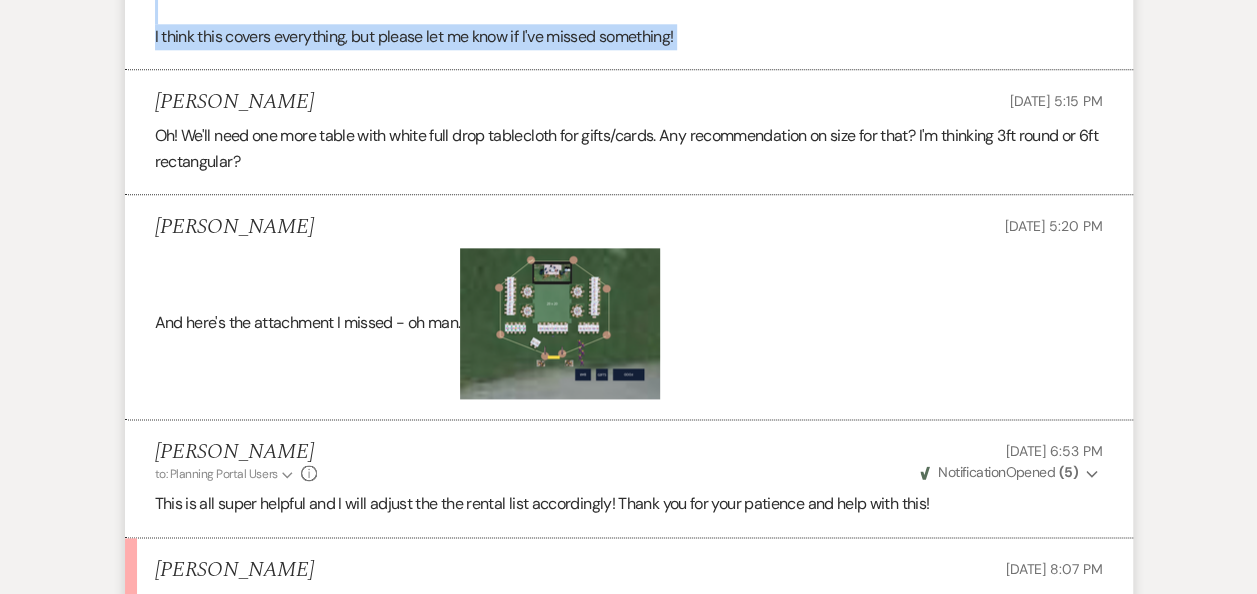 scroll, scrollTop: 5159, scrollLeft: 0, axis: vertical 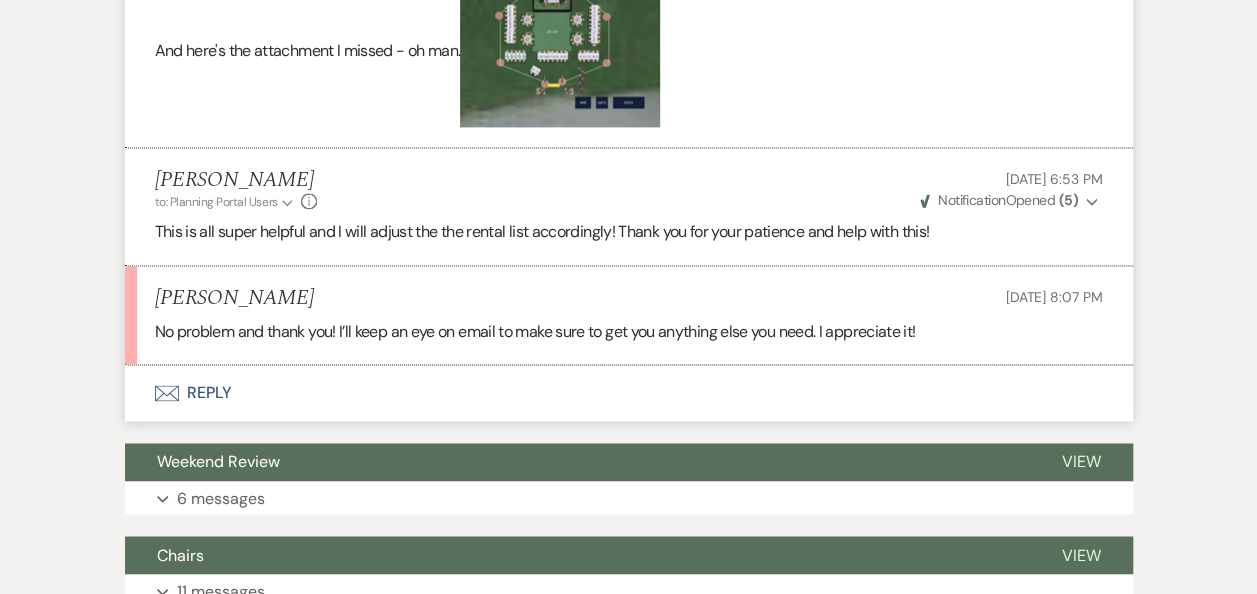 click on "Envelope Reply" at bounding box center [629, 393] 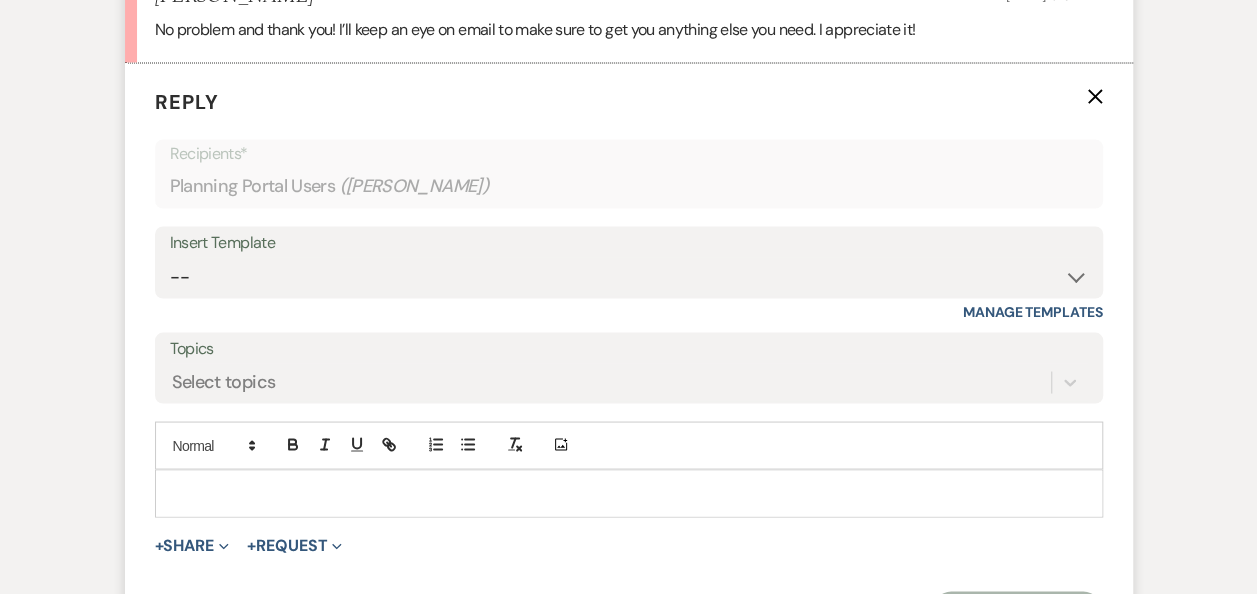 scroll, scrollTop: 5462, scrollLeft: 0, axis: vertical 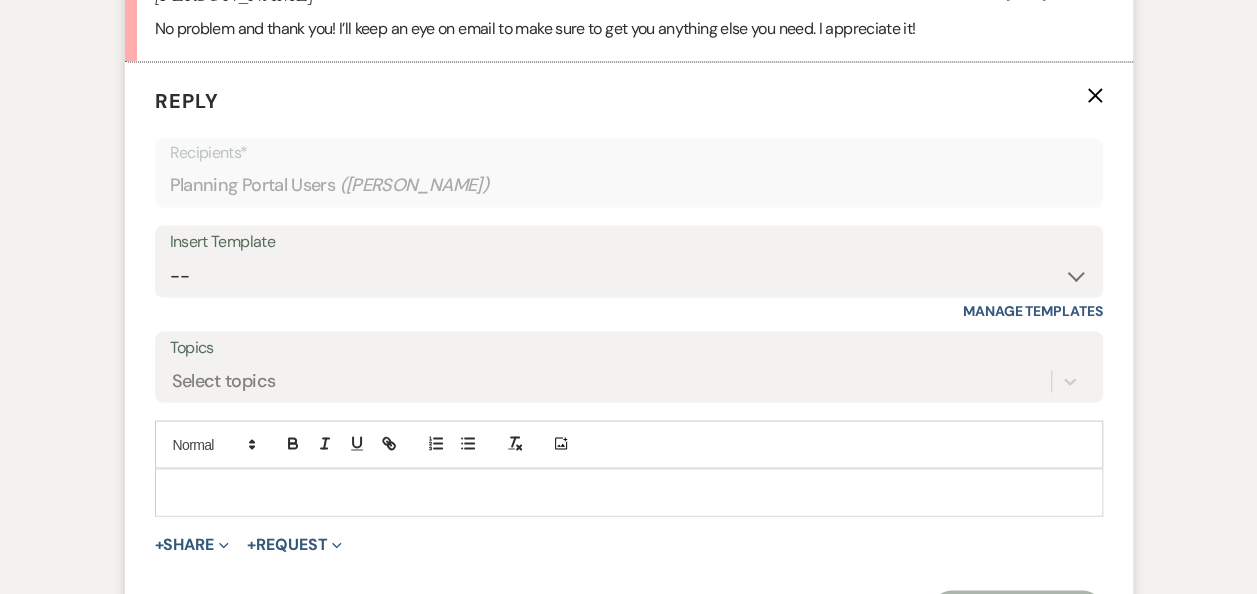 click at bounding box center (629, 492) 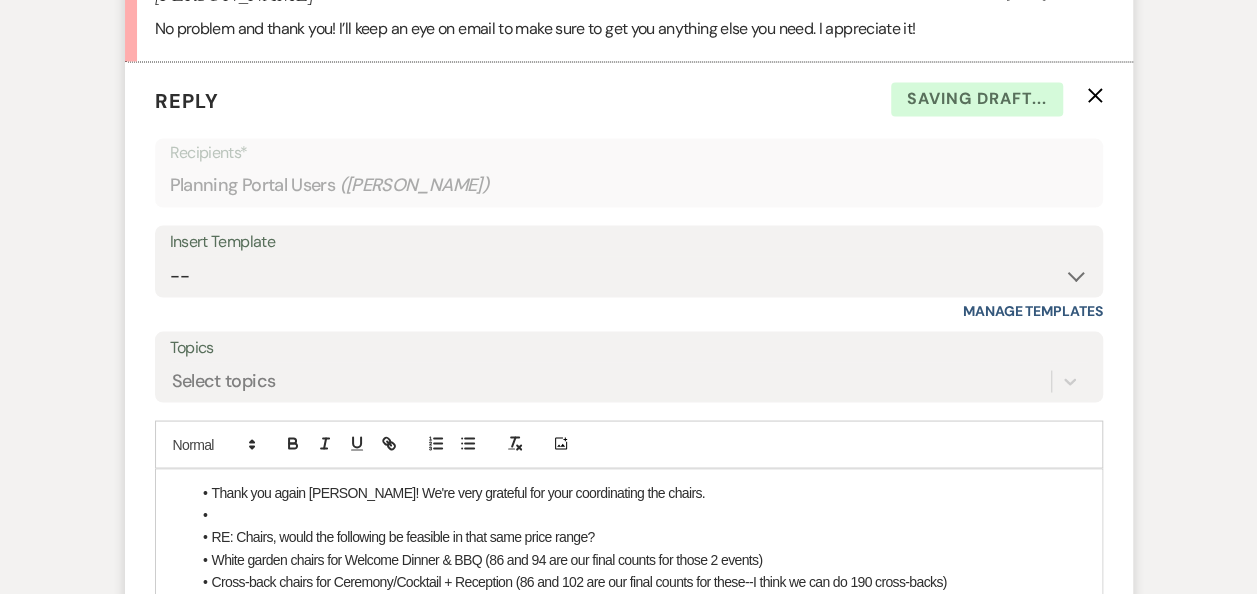 scroll, scrollTop: 5775, scrollLeft: 0, axis: vertical 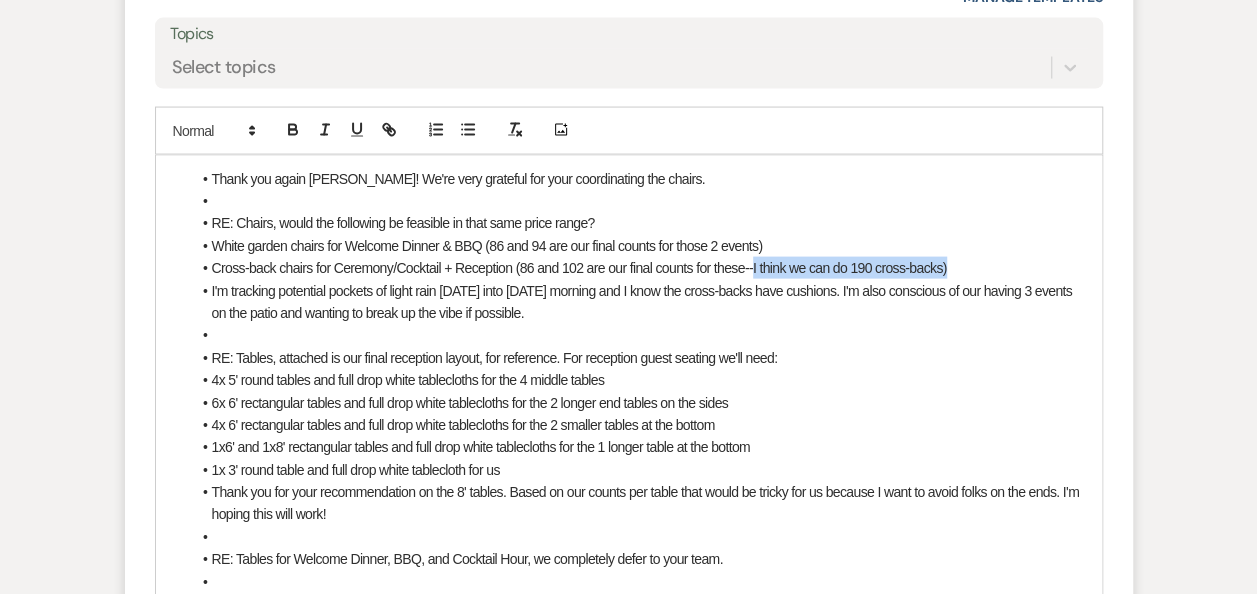 drag, startPoint x: 962, startPoint y: 228, endPoint x: 753, endPoint y: 243, distance: 209.53758 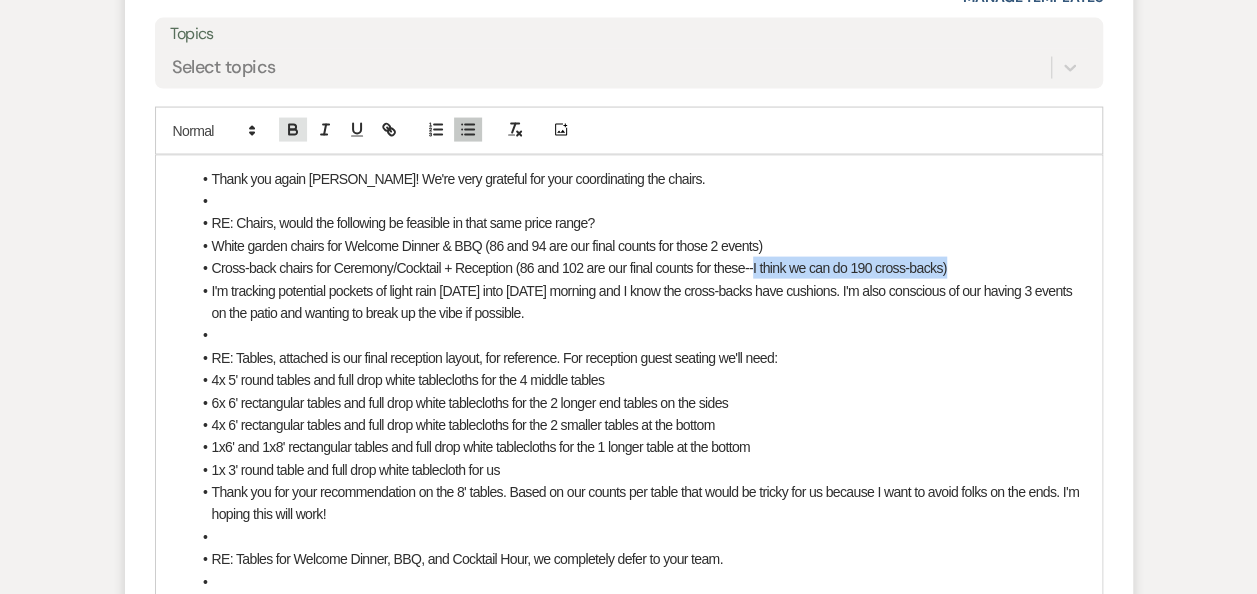 click 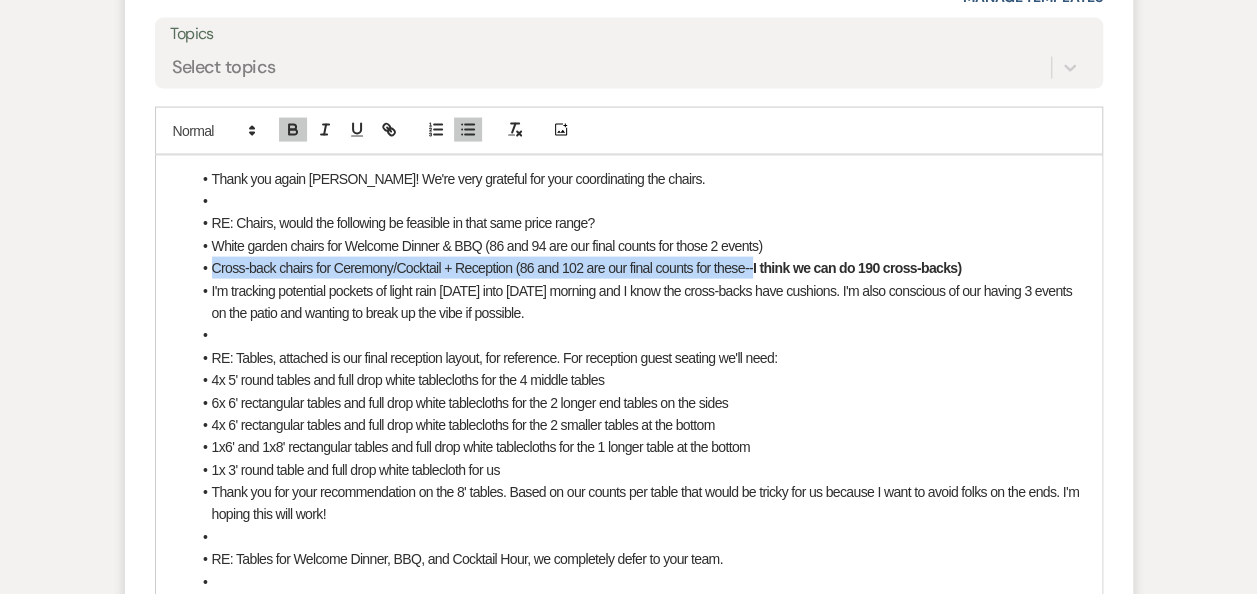 click on "Cross-back chairs for Ceremony/Cocktail + Reception (86 and 102 are our final counts for these-- I think we can do 190 cross-backs)" at bounding box center [639, 268] 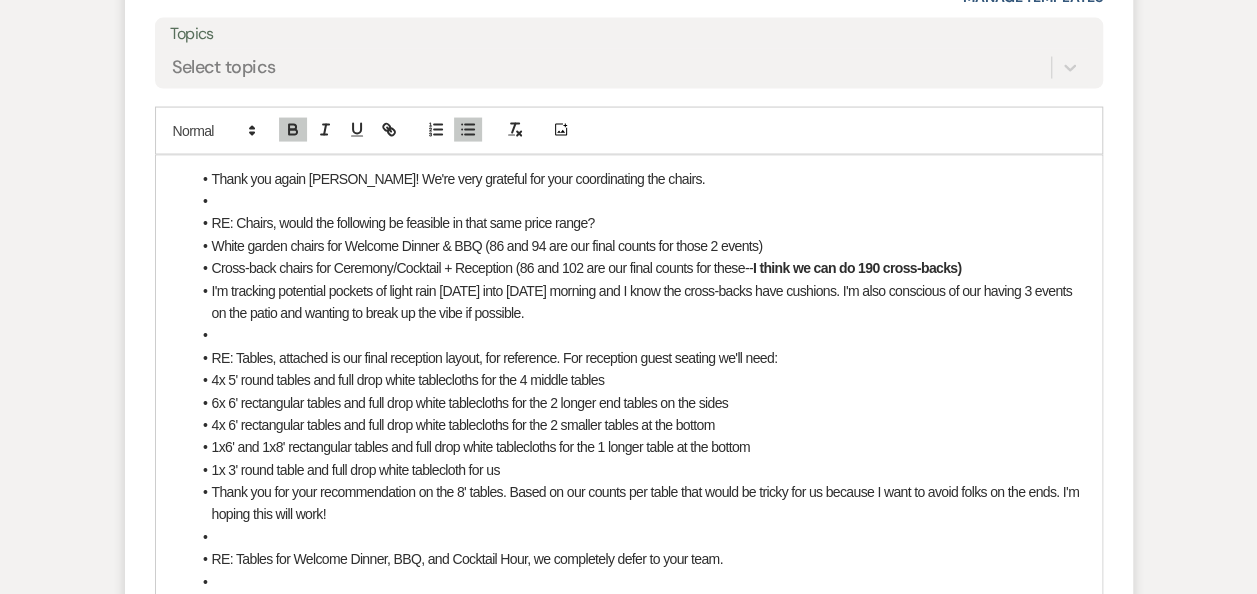 click on "White garden chairs for Welcome Dinner & BBQ (86 and 94 are our final counts for those 2 events)" at bounding box center [639, 246] 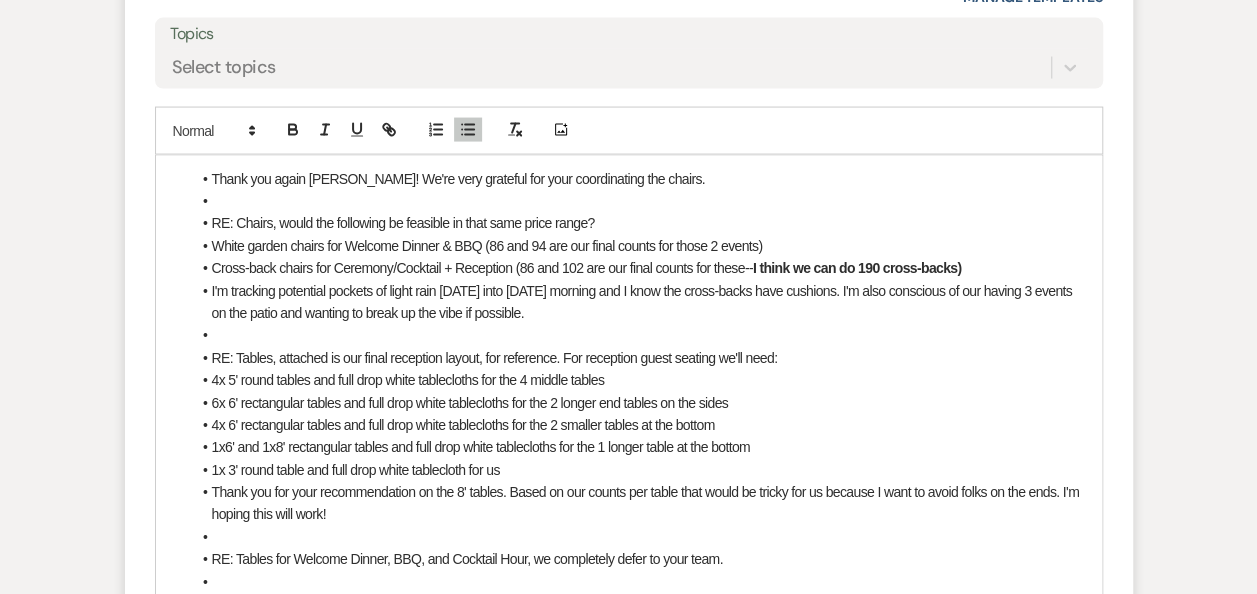 click on "Cross-back chairs for Ceremony/Cocktail + Reception (86 and 102 are our final counts for these-- I think we can do 190 cross-backs)" at bounding box center [639, 268] 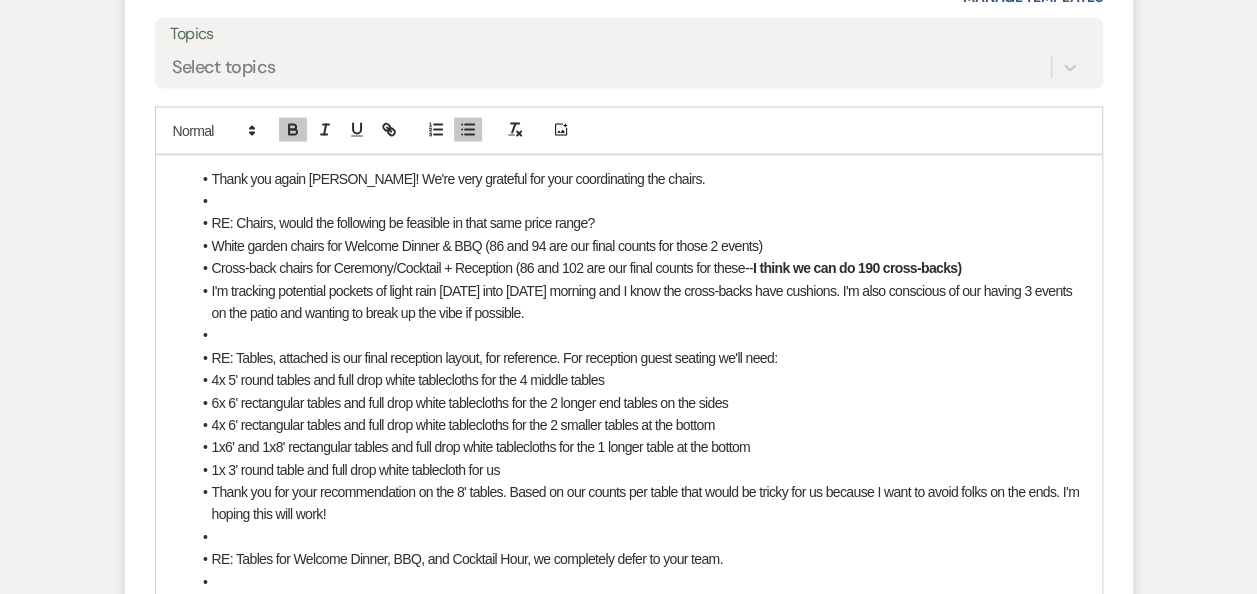 type 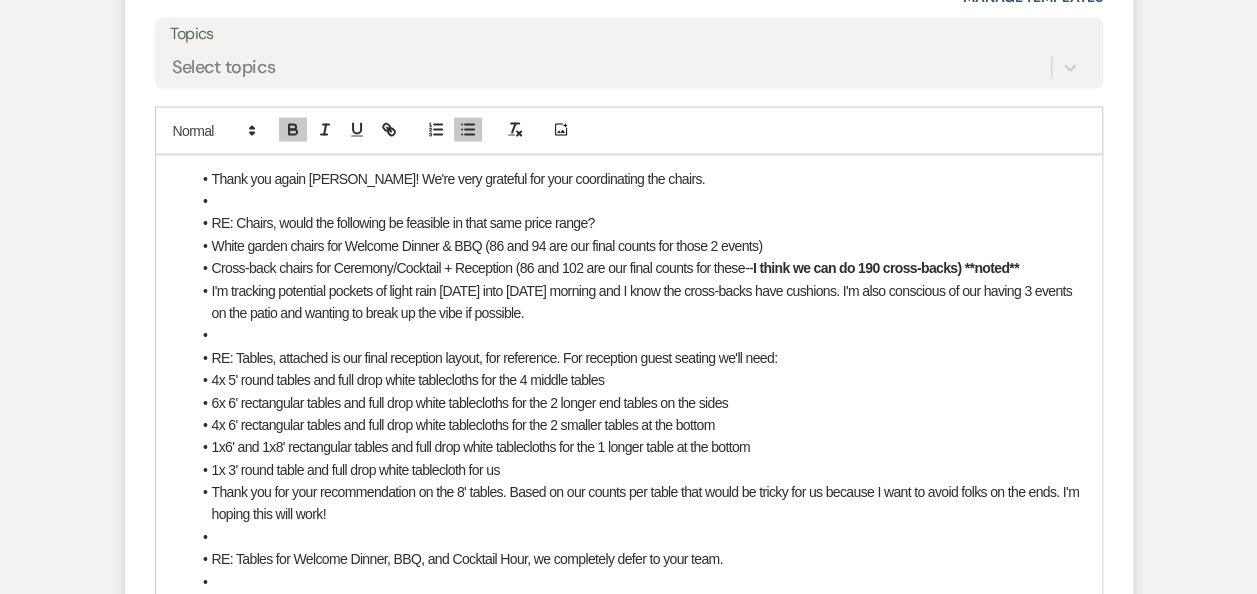 click on "White garden chairs for Welcome Dinner & BBQ (86 and 94 are our final counts for those 2 events)" at bounding box center (639, 246) 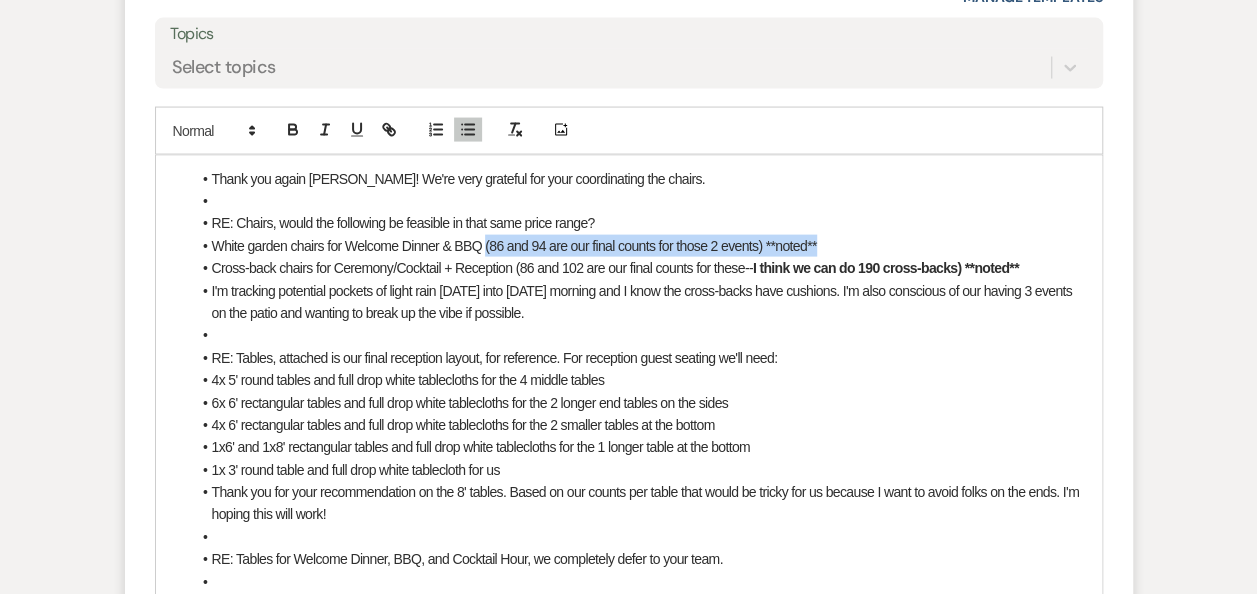 drag, startPoint x: 832, startPoint y: 209, endPoint x: 484, endPoint y: 207, distance: 348.00574 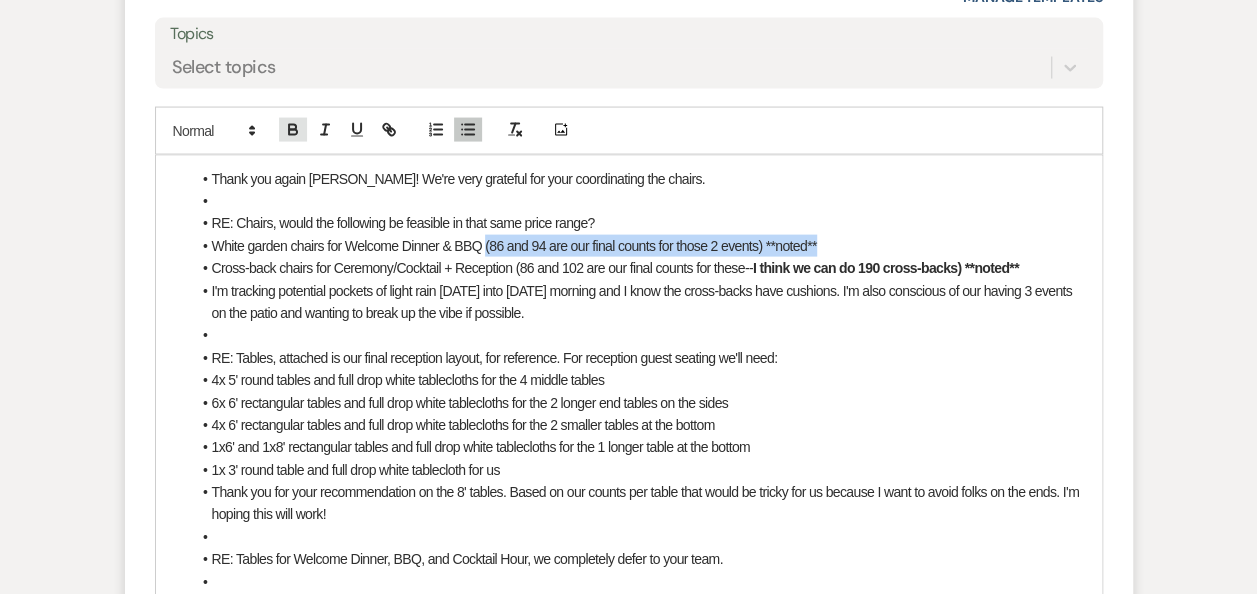 click 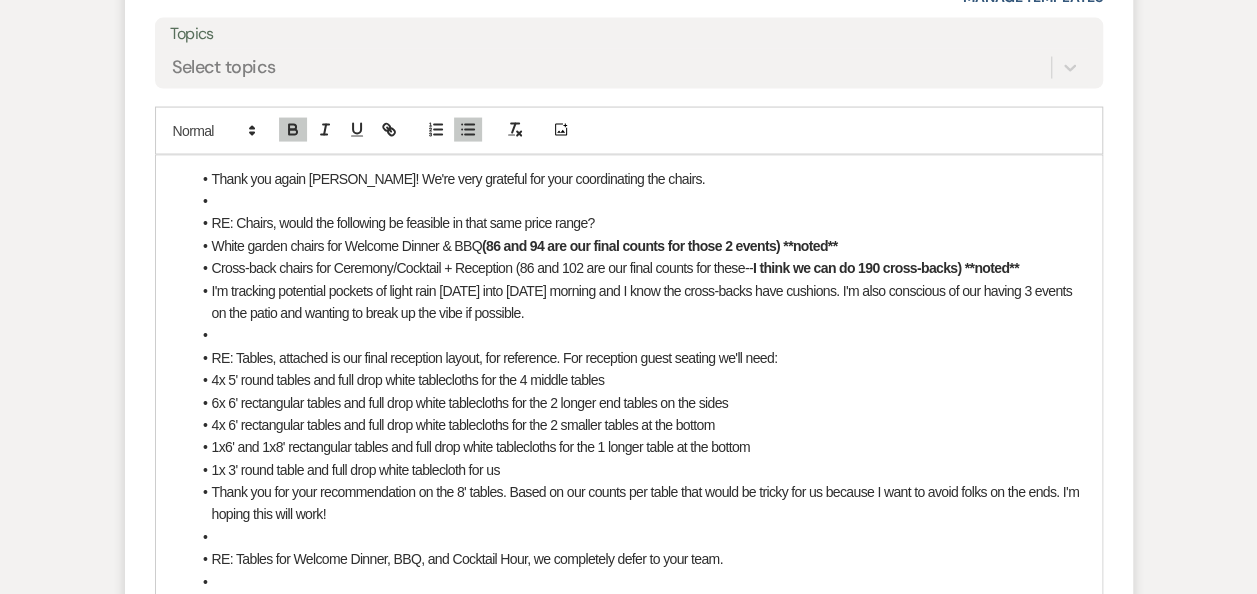 click on "I'm tracking potential pockets of light rain [DATE] into [DATE] morning and I know the cross-backs have cushions. I'm also conscious of our having 3 events on the patio and wanting to break up the vibe if possible." at bounding box center (639, 302) 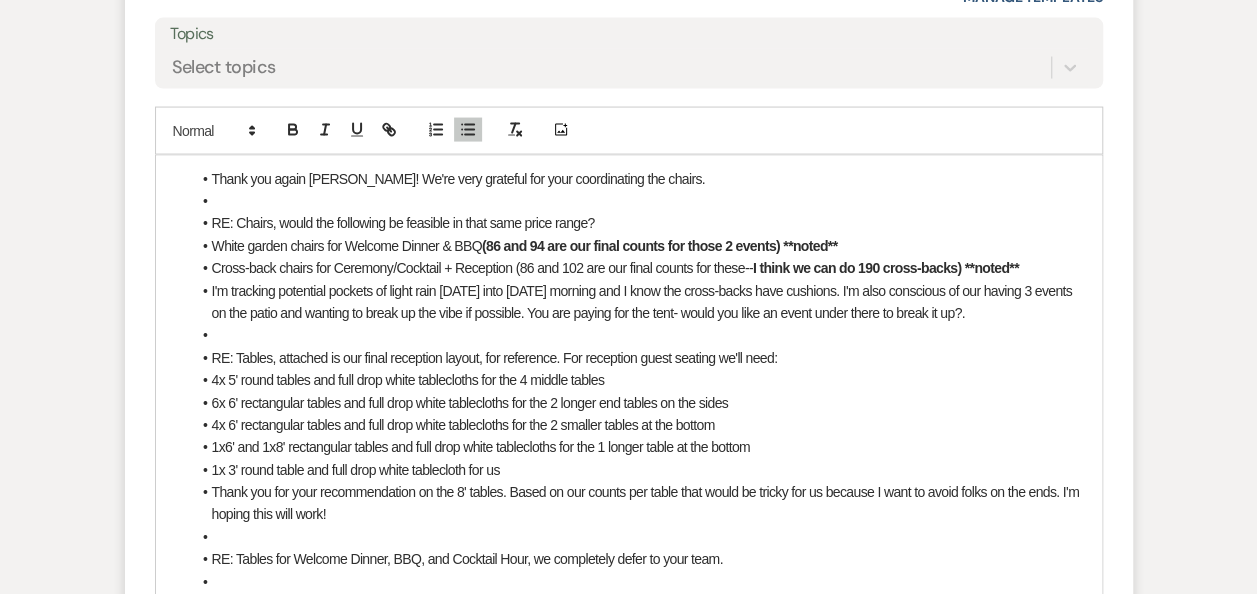drag, startPoint x: 999, startPoint y: 286, endPoint x: 631, endPoint y: 280, distance: 368.04892 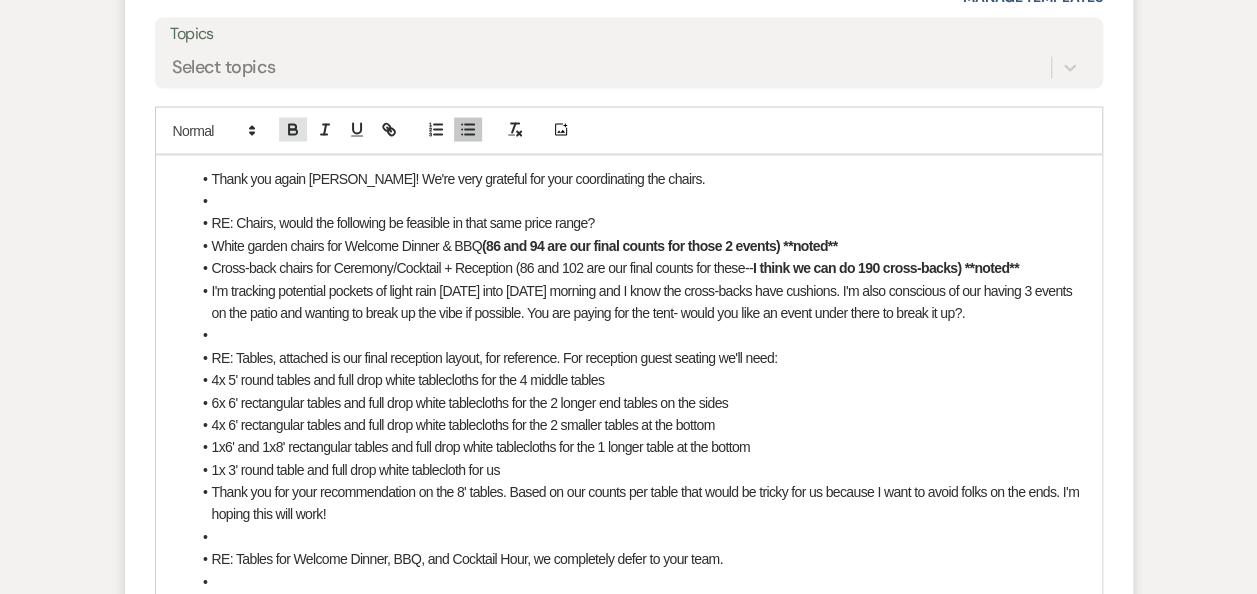 click 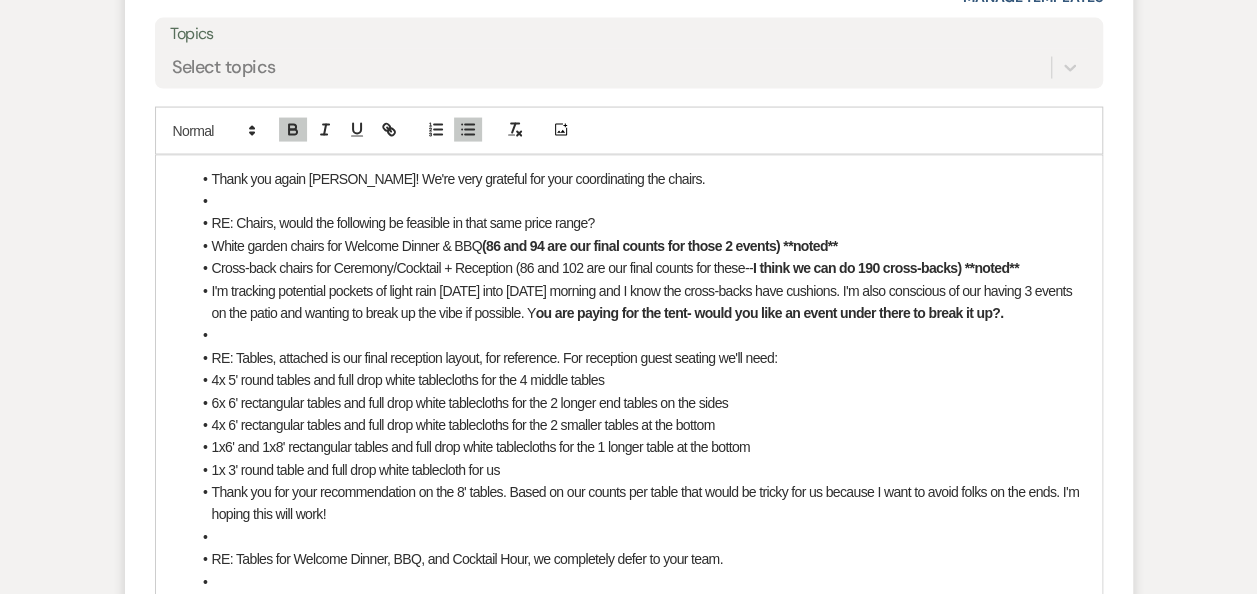 drag, startPoint x: 526, startPoint y: 286, endPoint x: 546, endPoint y: 290, distance: 20.396078 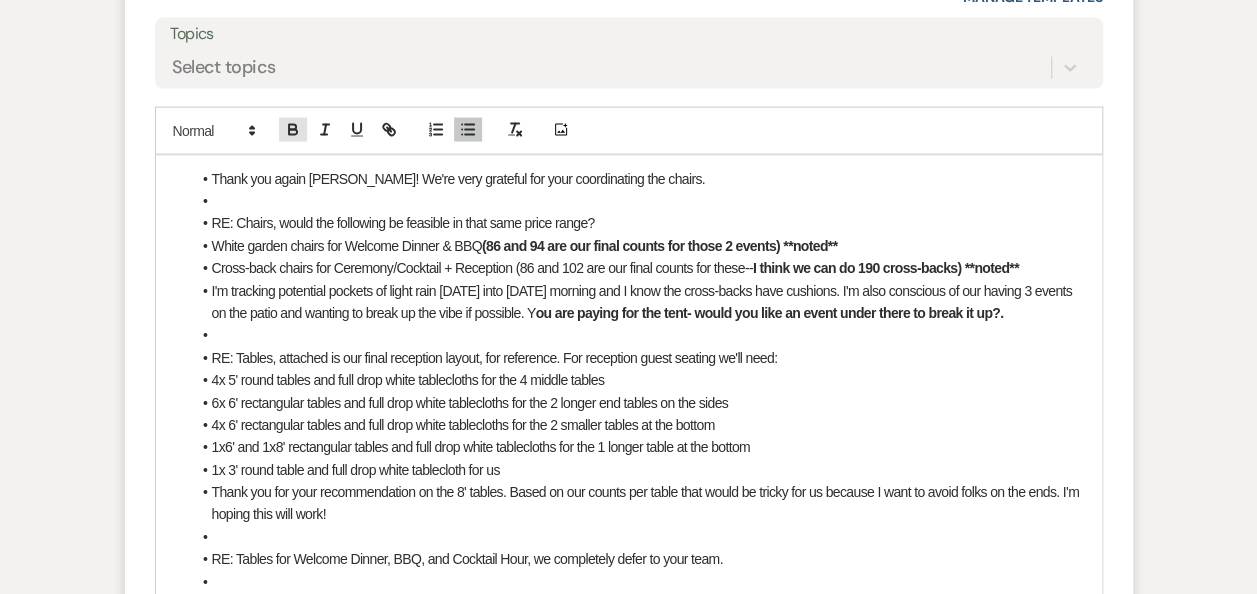 click at bounding box center [293, 130] 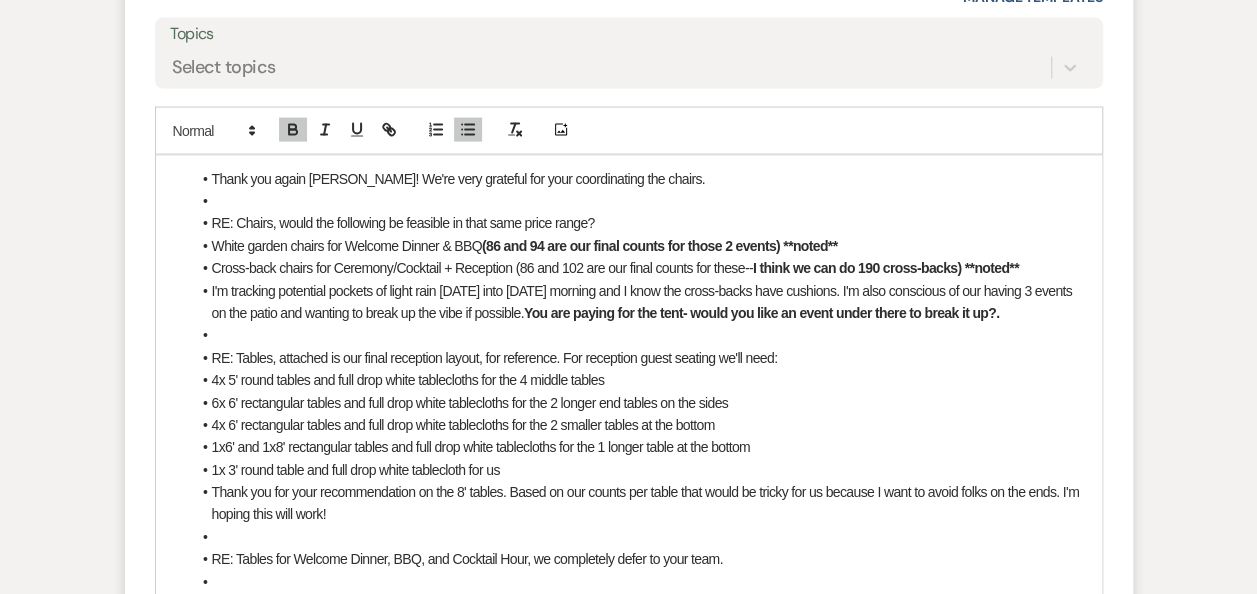 click on "6x 6' rectangular tables and full drop white tablecloths for the 2 longer end tables on the sides" at bounding box center (639, 403) 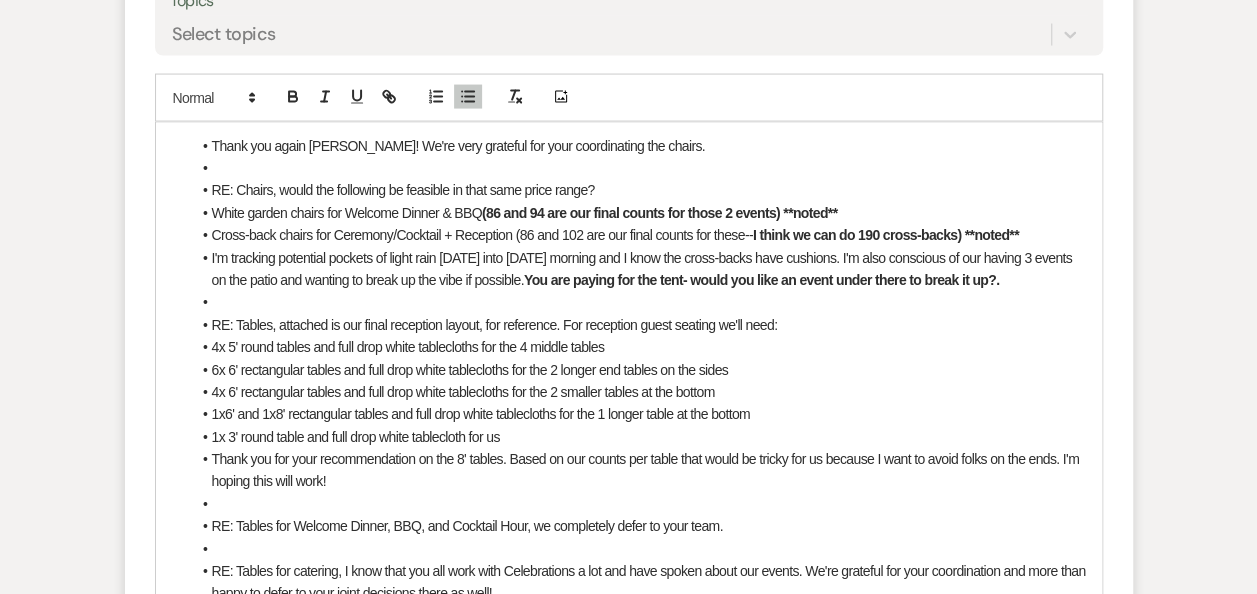 scroll, scrollTop: 5850, scrollLeft: 0, axis: vertical 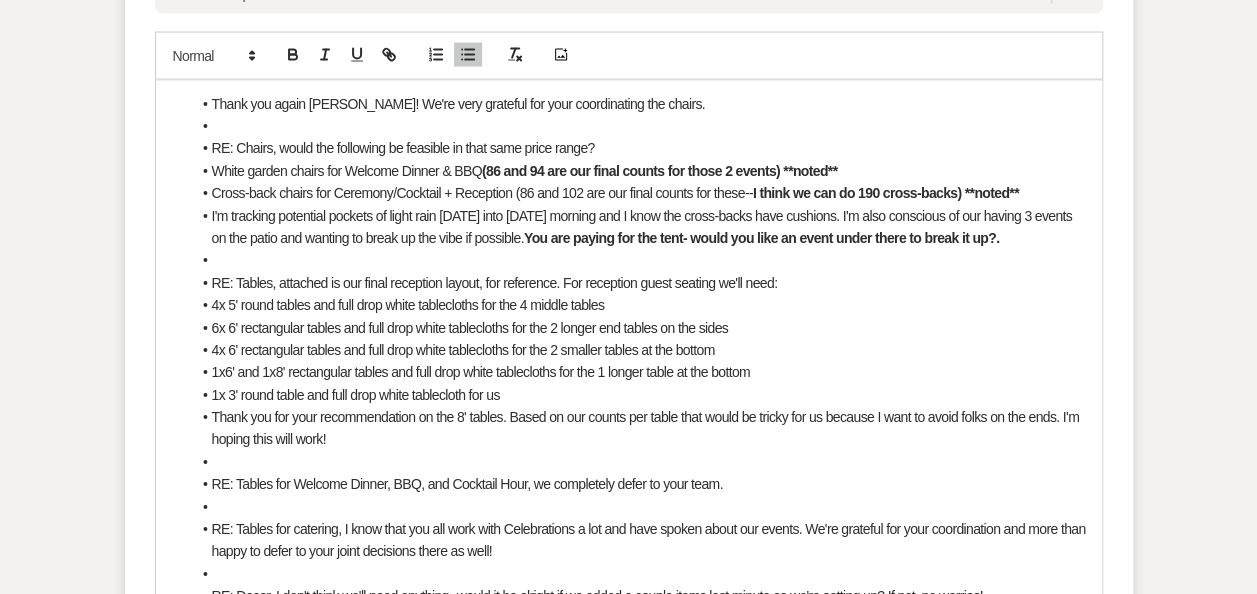 click on "Thank you for your recommendation on the 8' tables. Based on our counts per table that would be tricky for us because I want to avoid folks on the ends. I'm hoping this will work!" at bounding box center (639, 428) 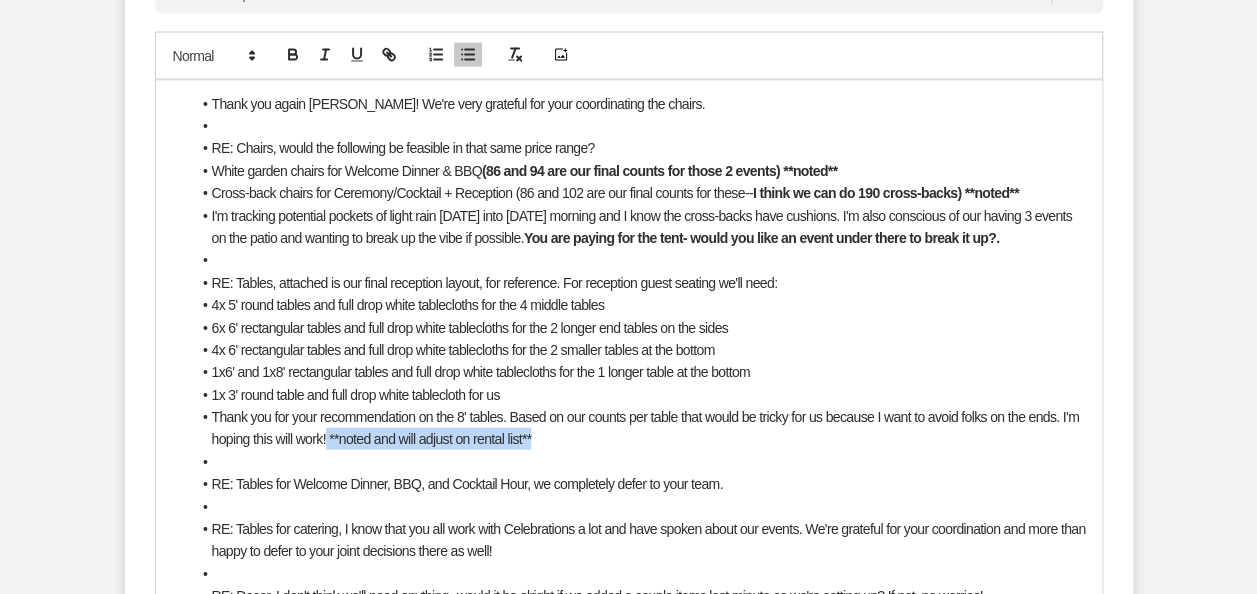 drag, startPoint x: 580, startPoint y: 408, endPoint x: 324, endPoint y: 410, distance: 256.0078 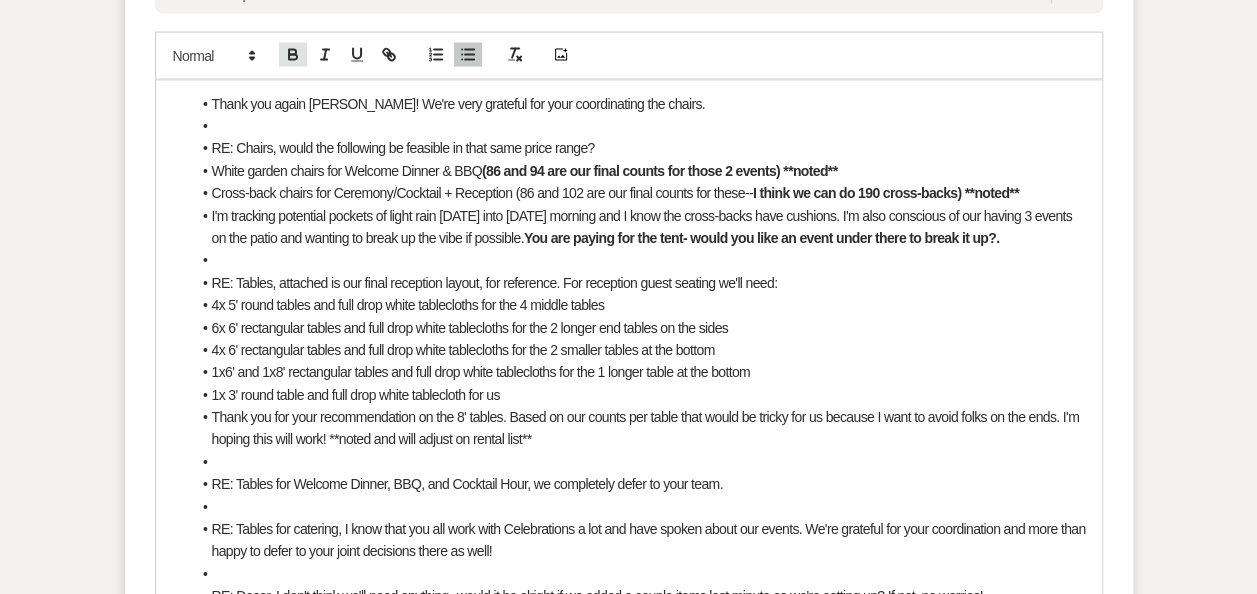 click 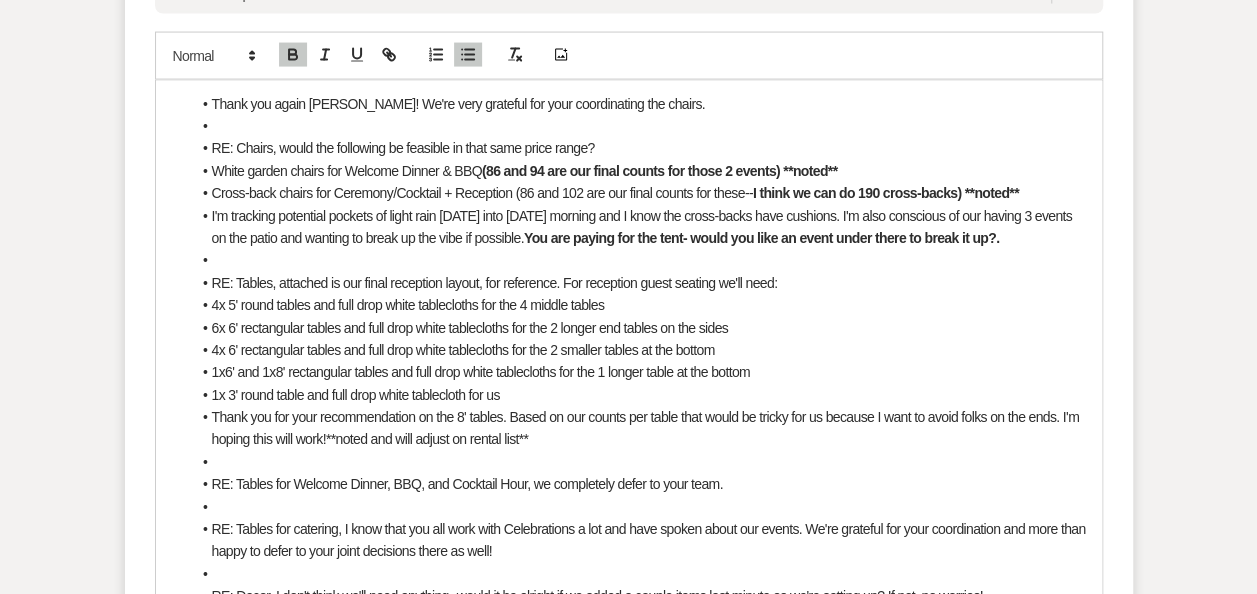 drag, startPoint x: 554, startPoint y: 400, endPoint x: 388, endPoint y: 415, distance: 166.67633 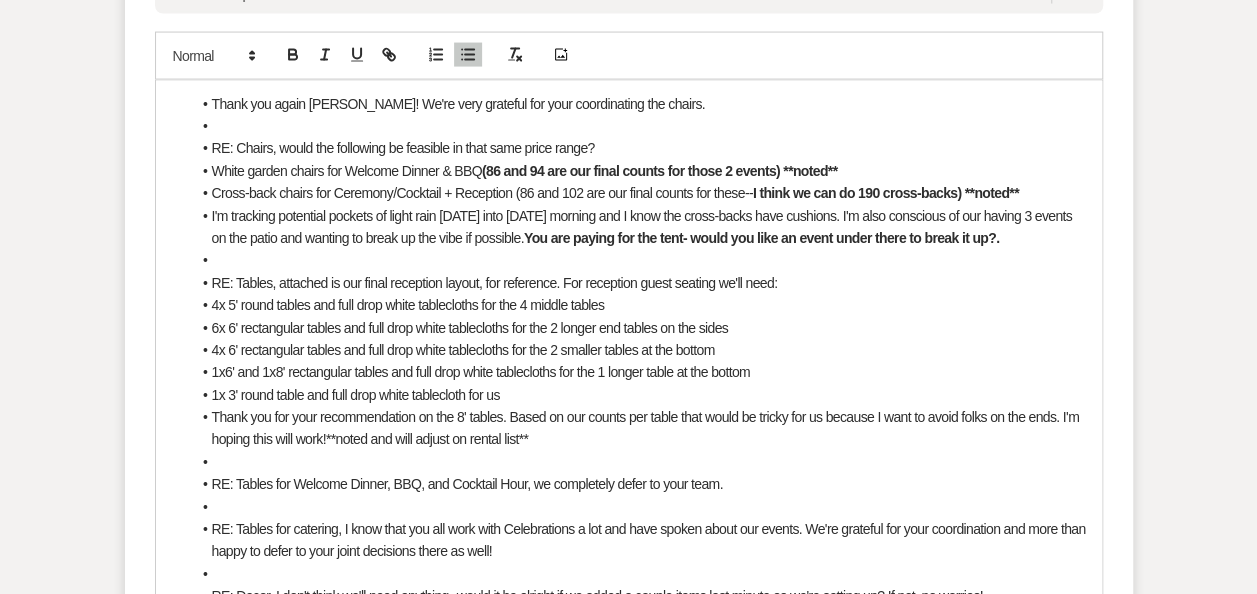 click on "Thank you for your recommendation on the 8' tables. Based on our counts per table that would be tricky for us because I want to avoid folks on the ends. I'm hoping this will work! ﻿  **noted and will adjust on rental list**" at bounding box center [639, 428] 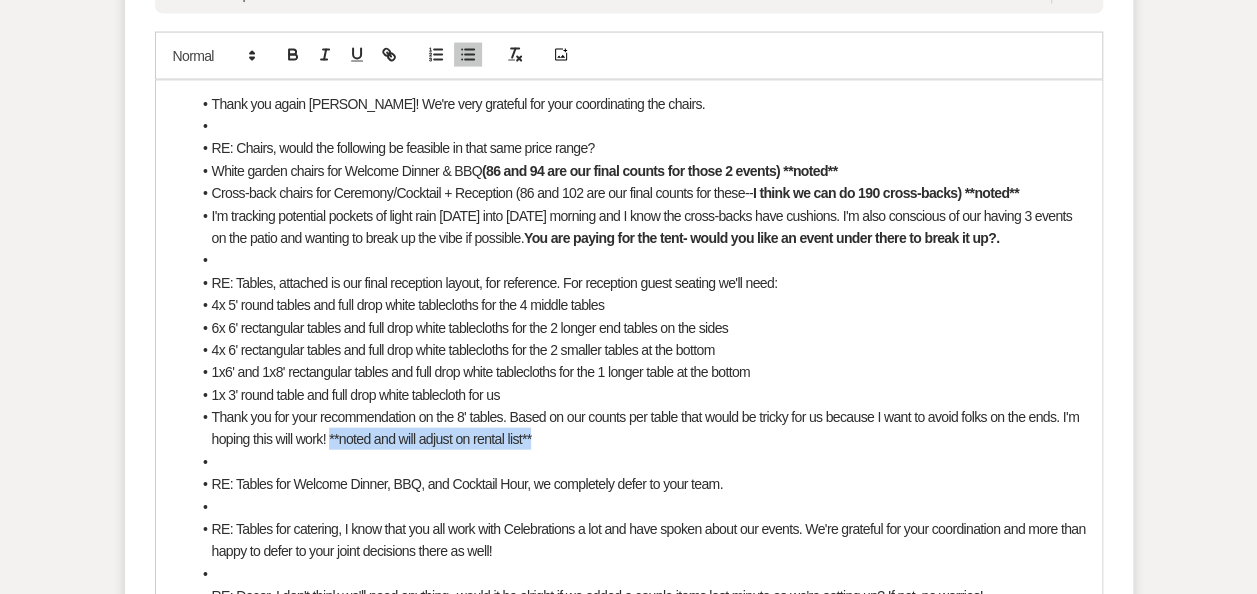 drag, startPoint x: 327, startPoint y: 408, endPoint x: 544, endPoint y: 405, distance: 217.02074 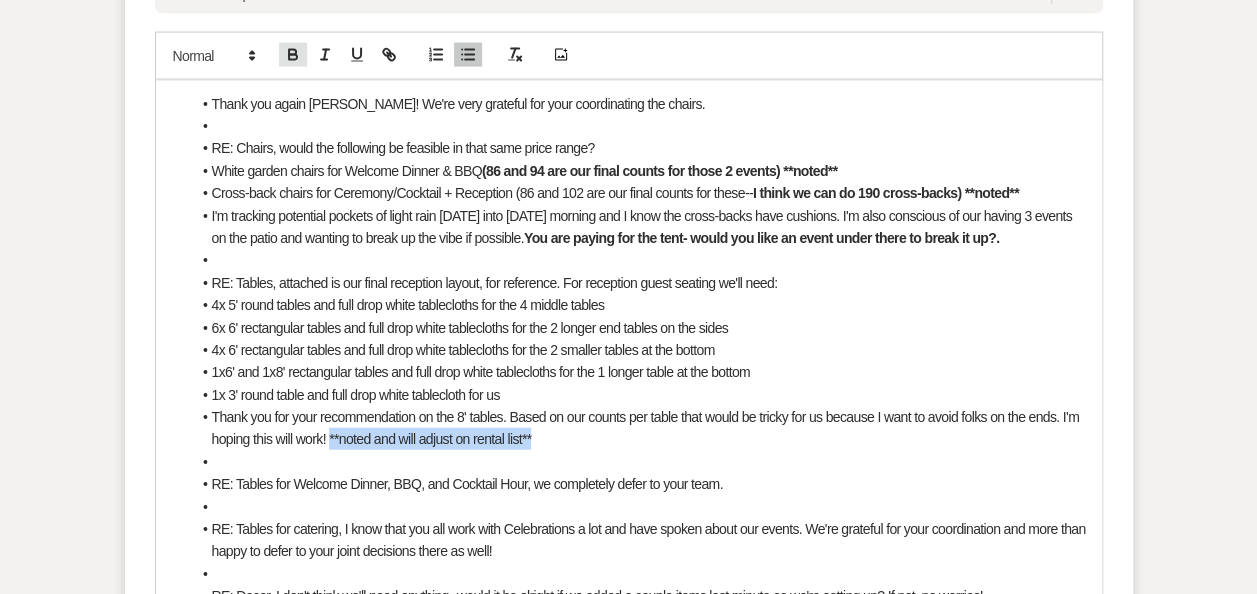 click 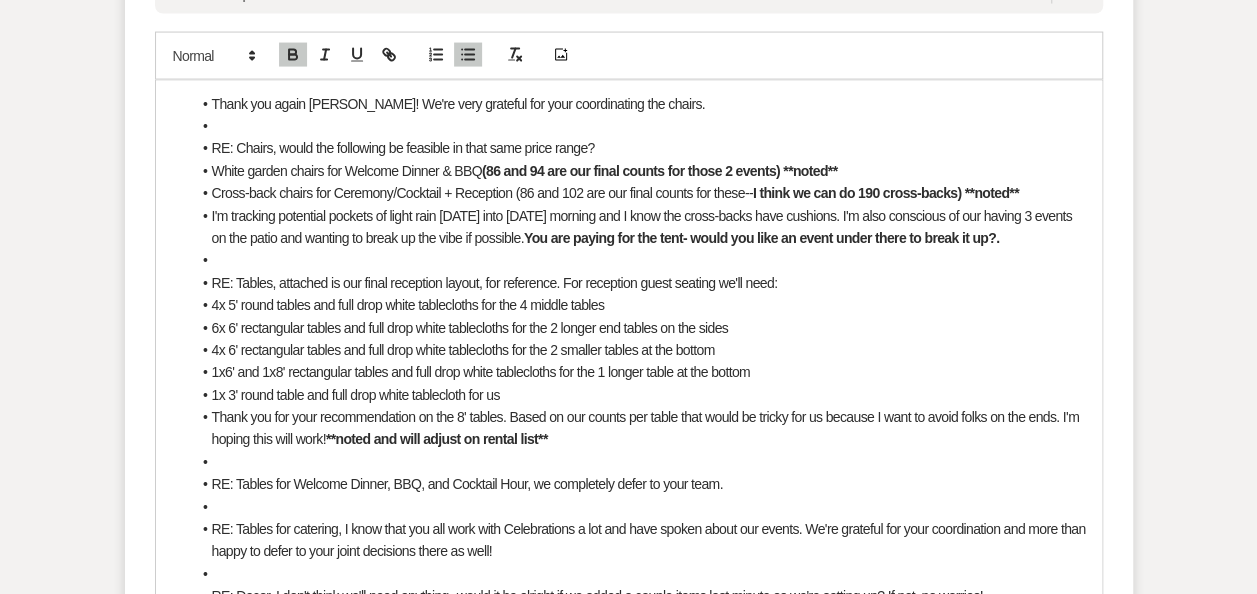 click on "RE: Tables for Welcome Dinner, BBQ, and Cocktail Hour, we completely defer to your team." at bounding box center [467, 484] 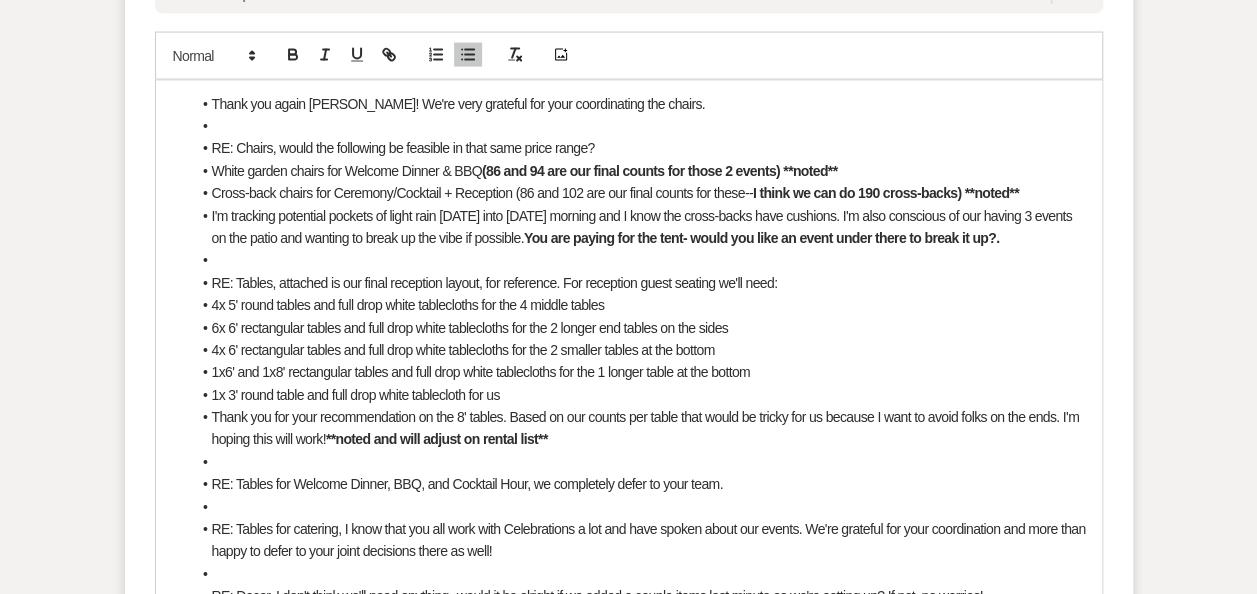 scroll, scrollTop: 5942, scrollLeft: 0, axis: vertical 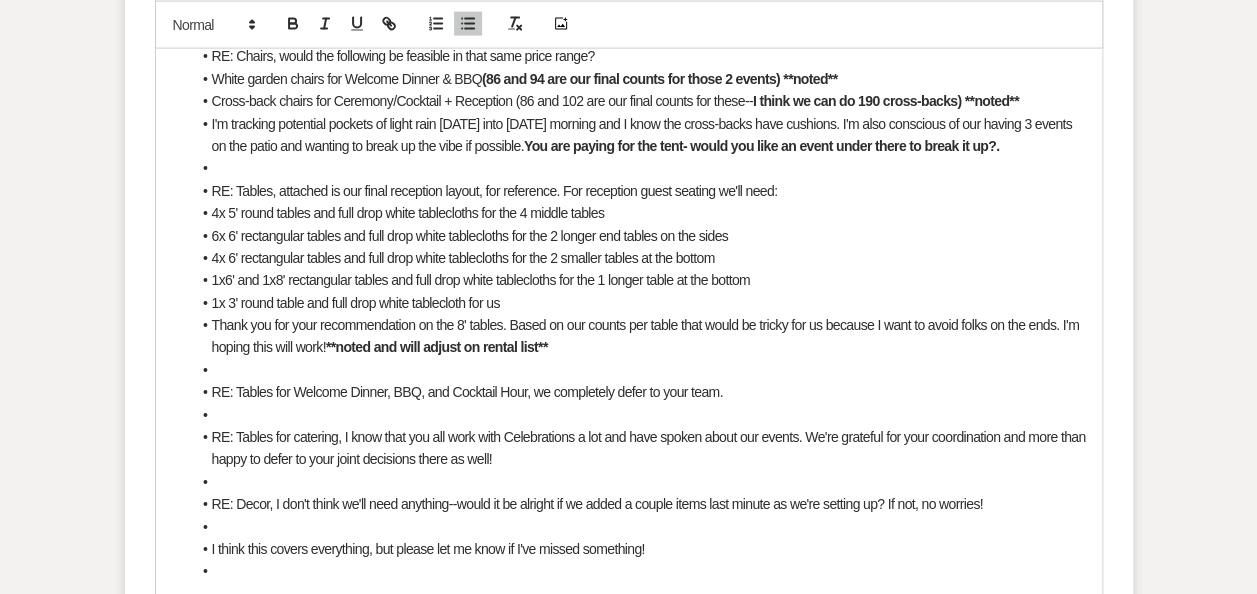 click on "RE: Tables for Welcome Dinner, BBQ, and Cocktail Hour, we completely defer to your team." at bounding box center (639, 392) 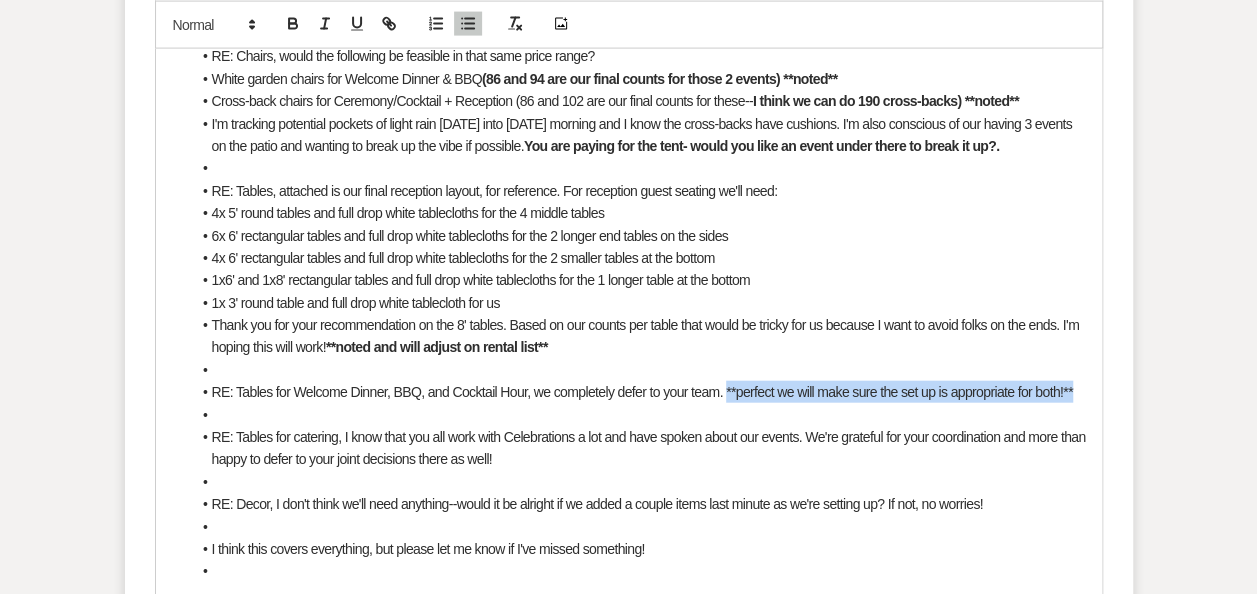 drag, startPoint x: 725, startPoint y: 358, endPoint x: 1077, endPoint y: 368, distance: 352.14203 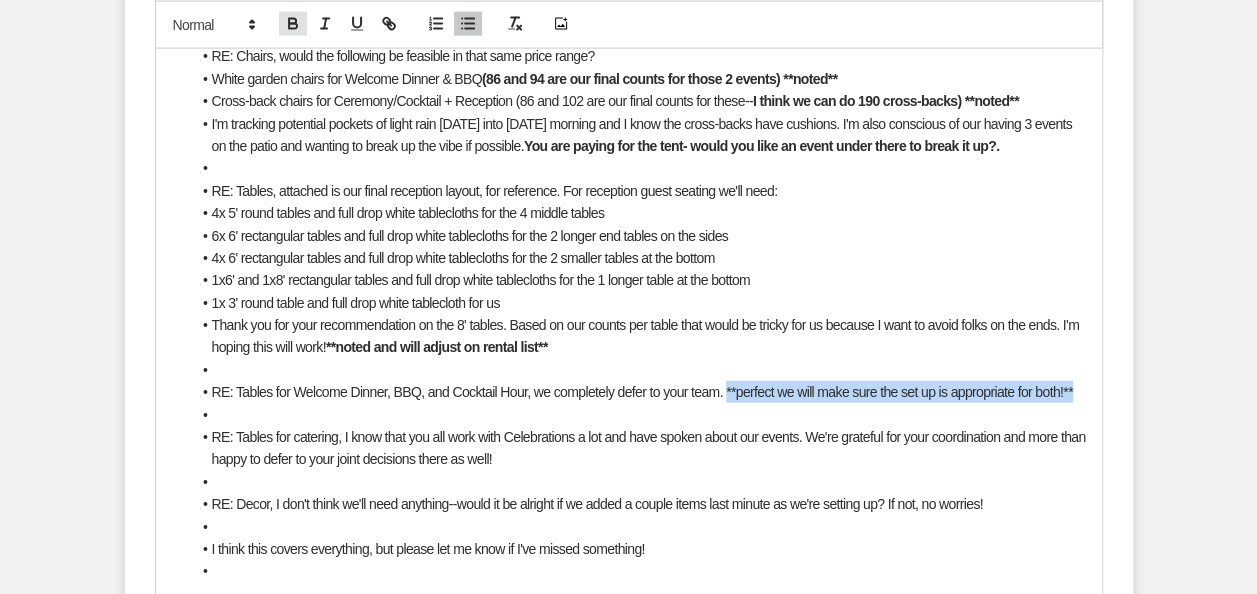 click 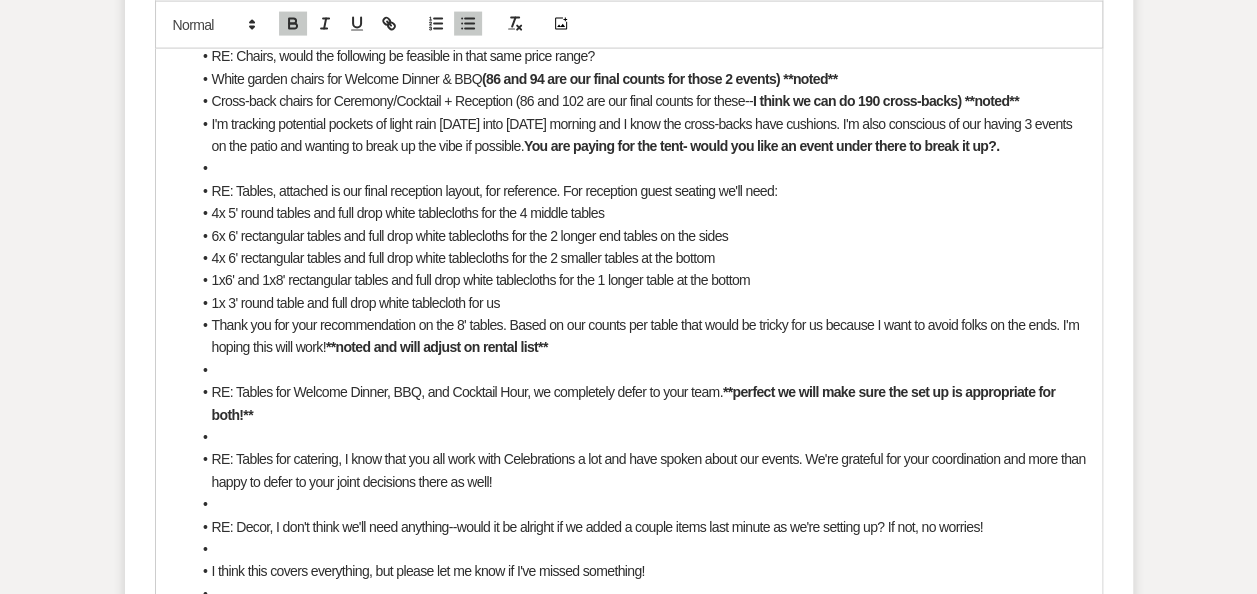 click on "RE: Tables for catering, I know that you all work with Celebrations a lot and have spoken about our events. We're grateful for your coordination and more than happy to defer to your joint decisions there as well!" at bounding box center [650, 470] 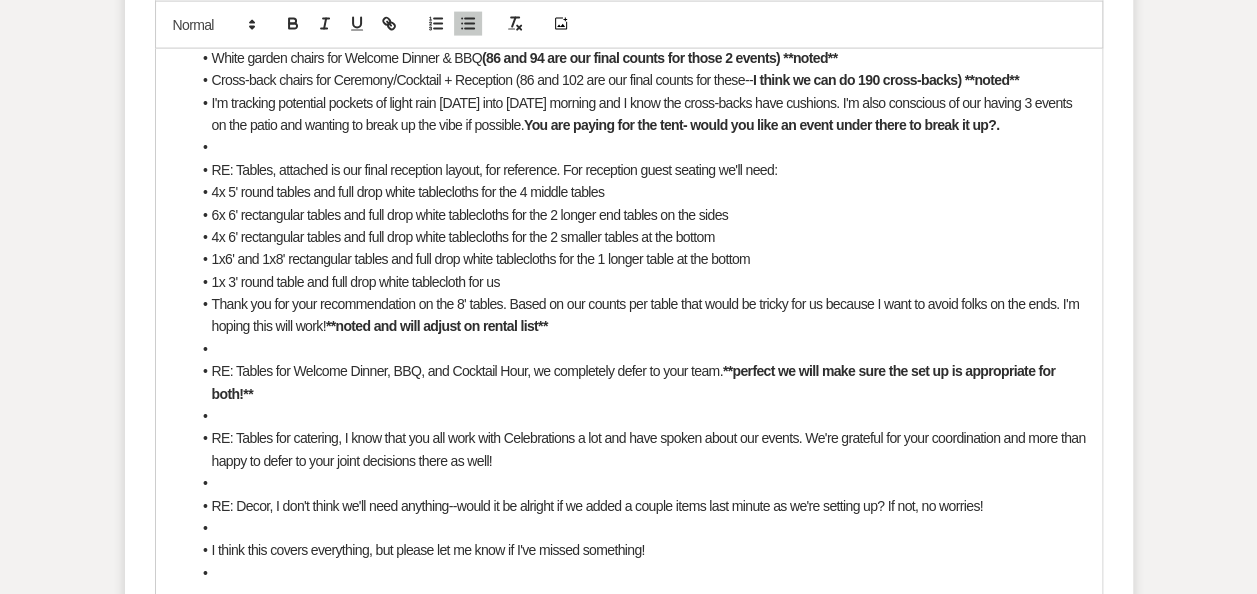 scroll, scrollTop: 5964, scrollLeft: 0, axis: vertical 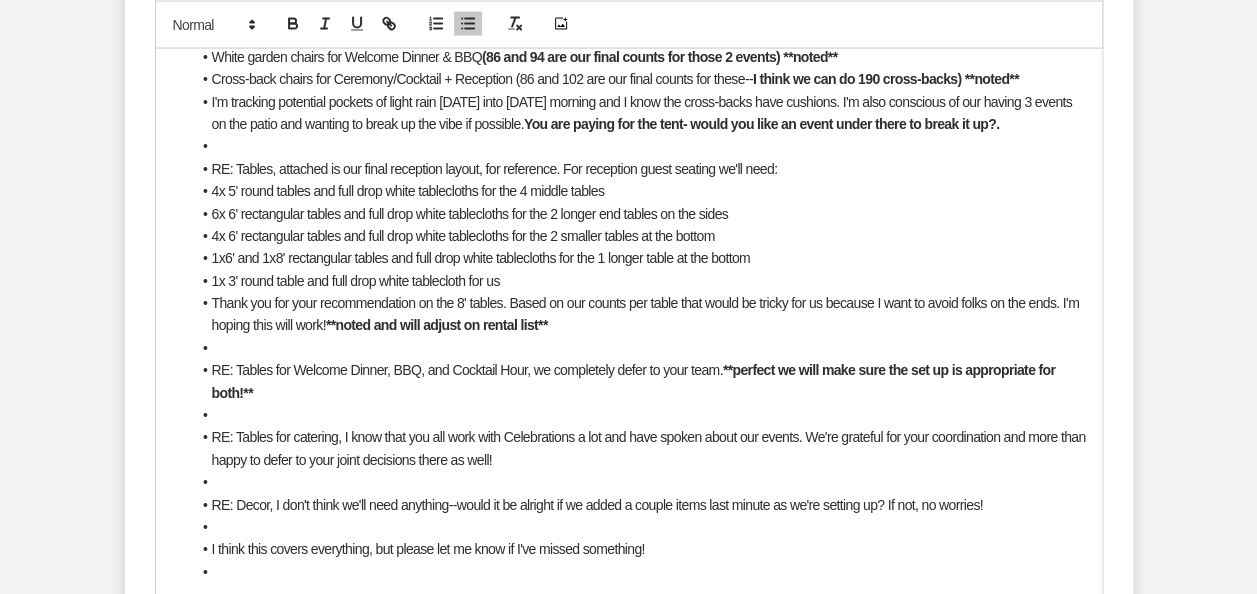 click on "RE: Tables for catering, I know that you all work with Celebrations a lot and have spoken about our events. We're grateful for your coordination and more than happy to defer to your joint decisions there as well!" at bounding box center [639, 448] 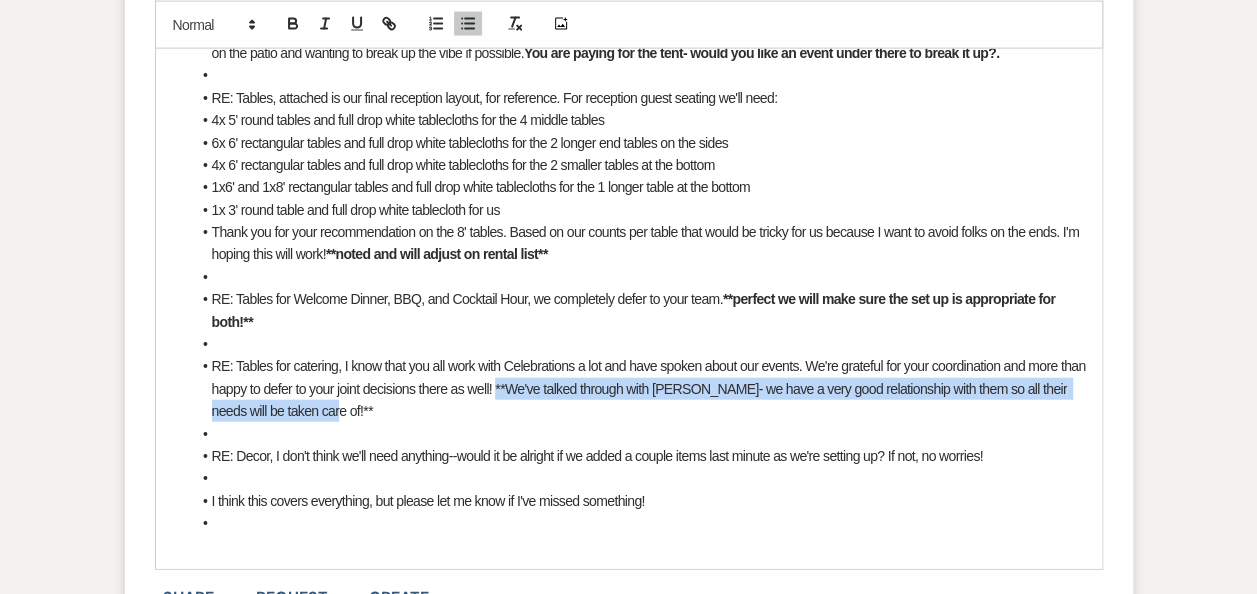 drag, startPoint x: 587, startPoint y: 384, endPoint x: 494, endPoint y: 354, distance: 97.71899 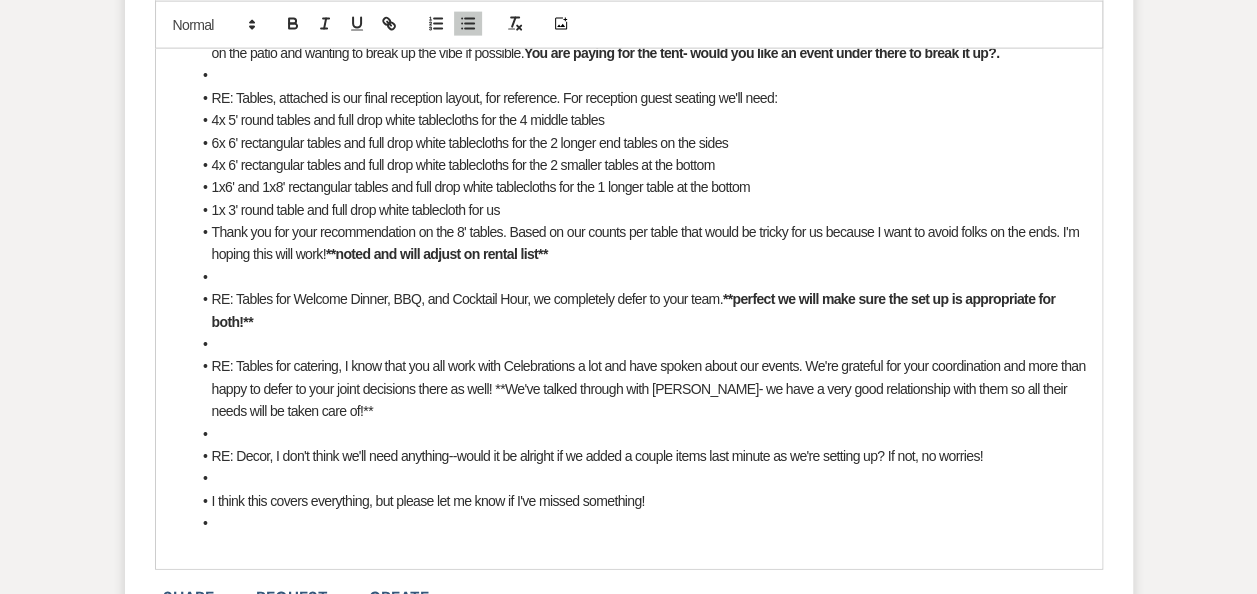 click at bounding box center [341, 24] 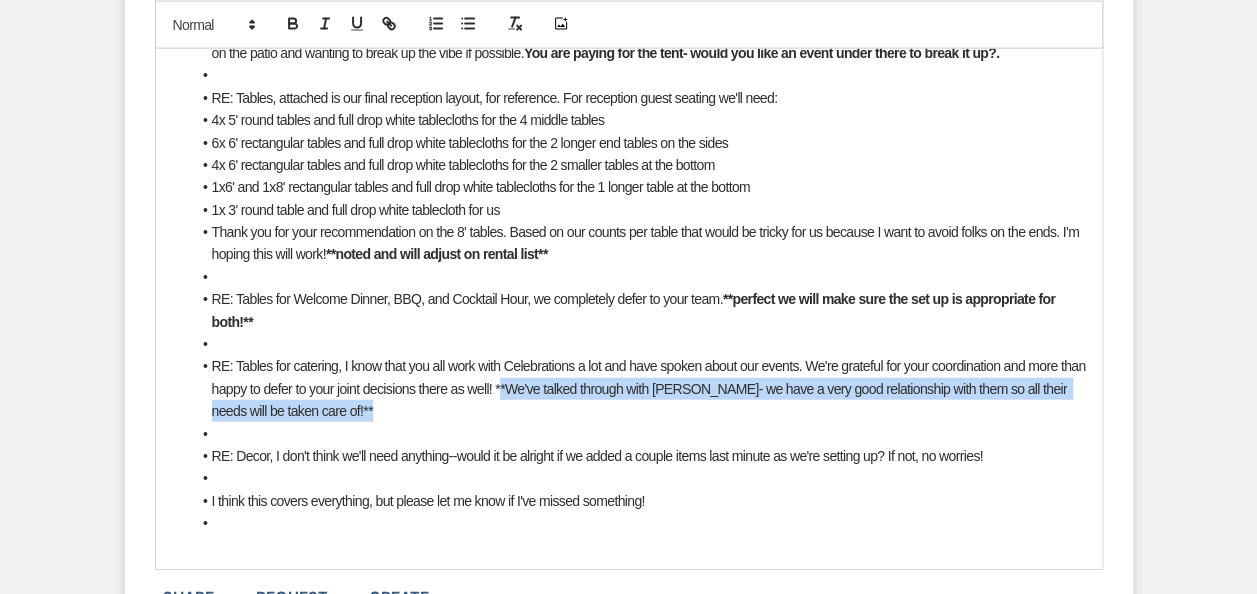 drag, startPoint x: 405, startPoint y: 390, endPoint x: 497, endPoint y: 349, distance: 100.72239 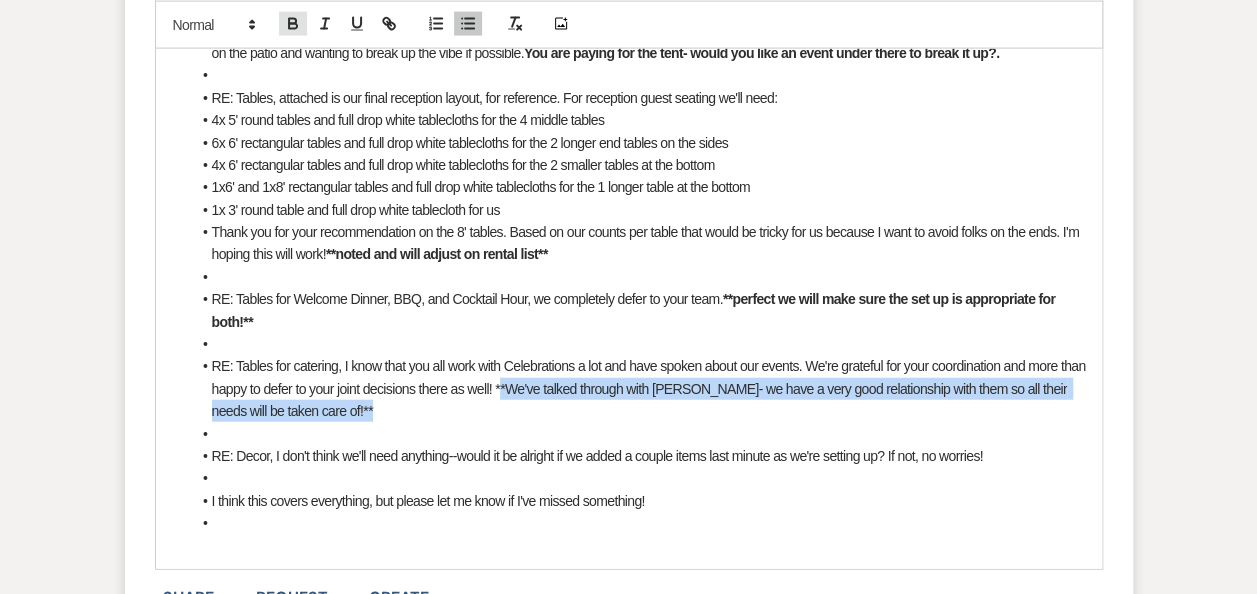 click 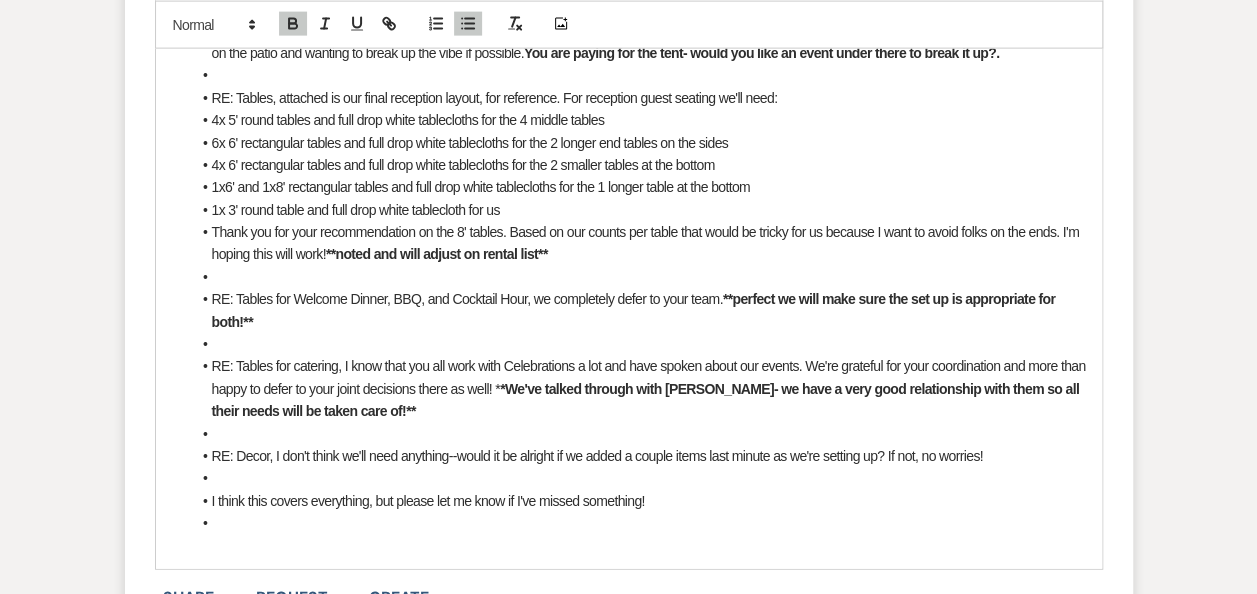 click on "RE: Decor, I don't think we'll need anything--would it be alright if we added a couple items last minute as we're setting up? If not, no worries!" at bounding box center [639, 456] 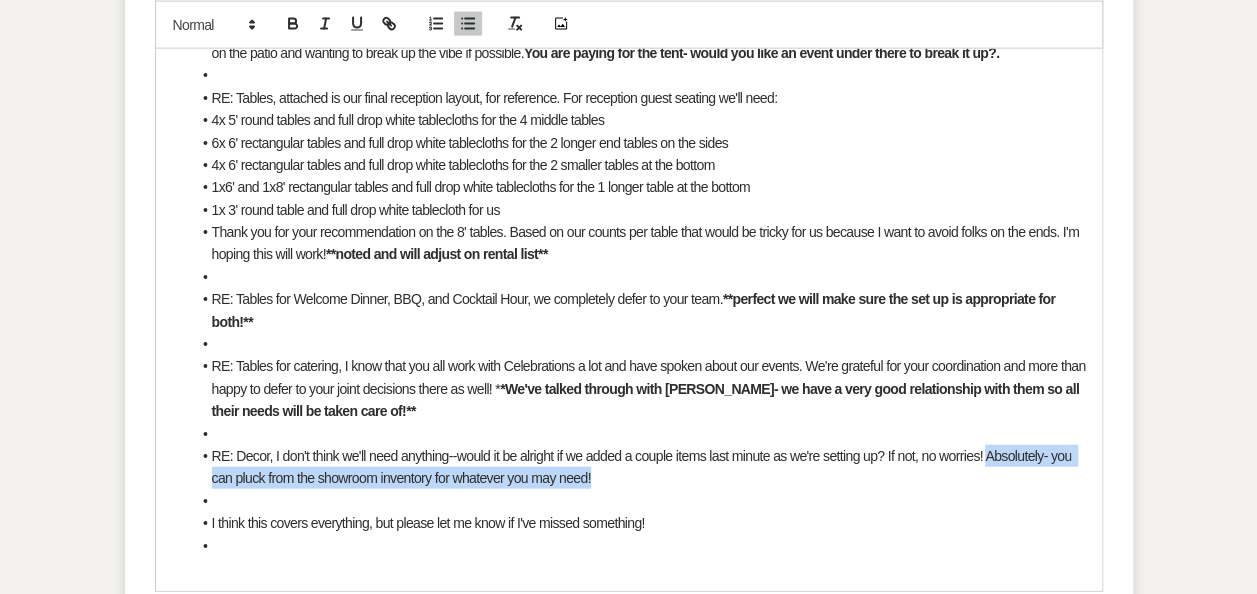 drag, startPoint x: 995, startPoint y: 448, endPoint x: 988, endPoint y: 421, distance: 27.89265 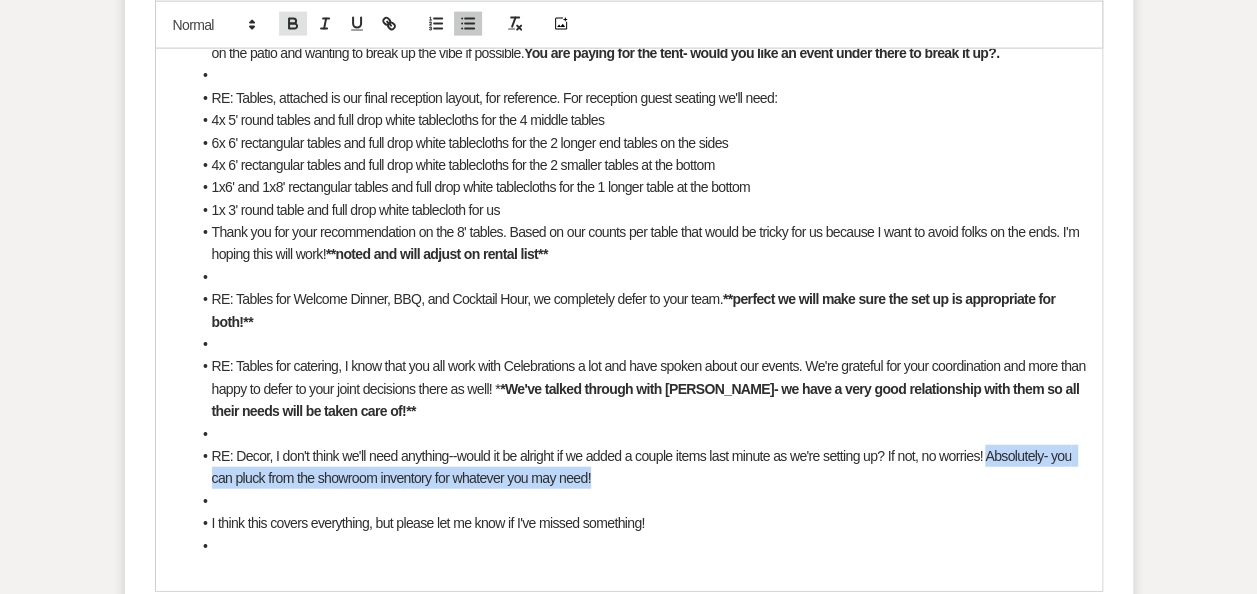 click 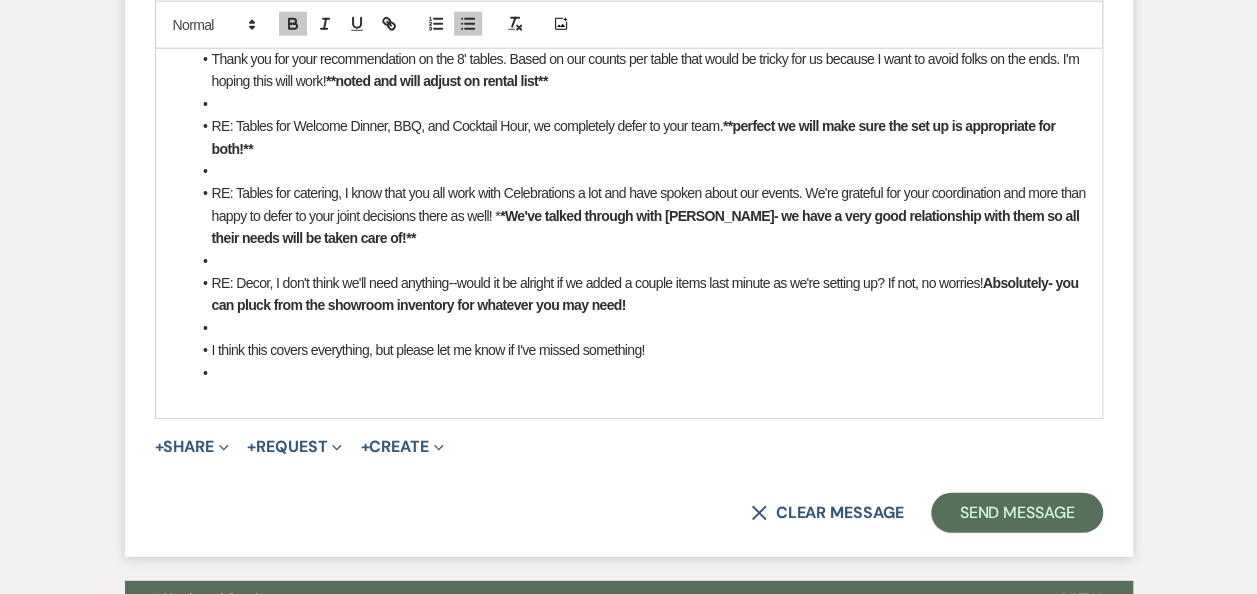 scroll, scrollTop: 6209, scrollLeft: 0, axis: vertical 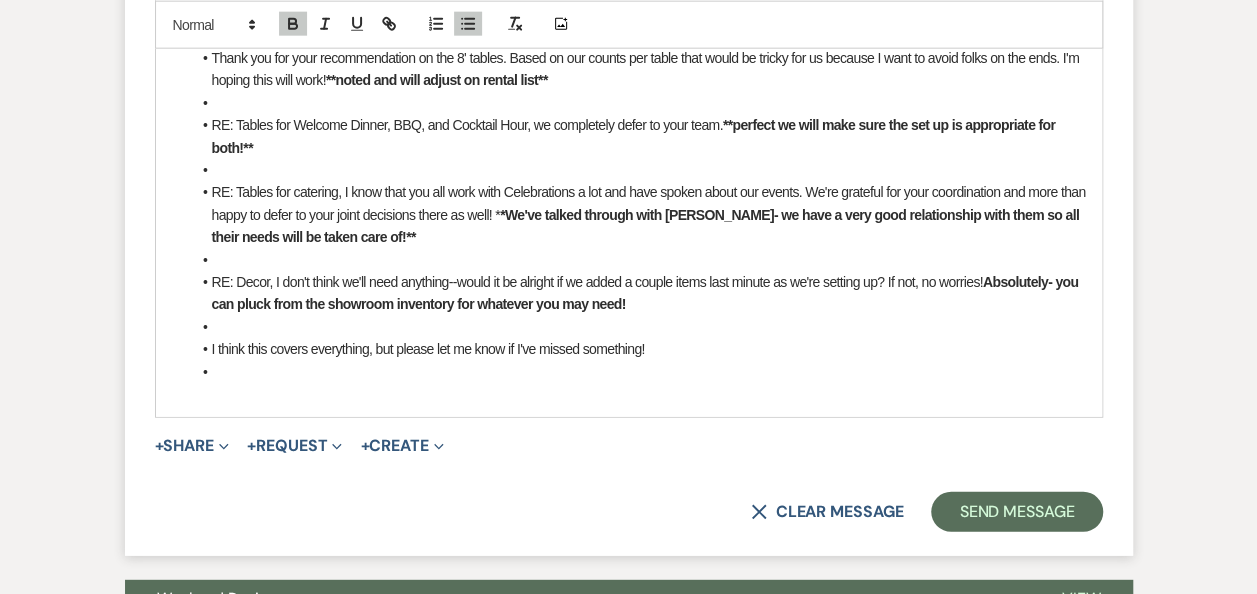 click at bounding box center [629, 394] 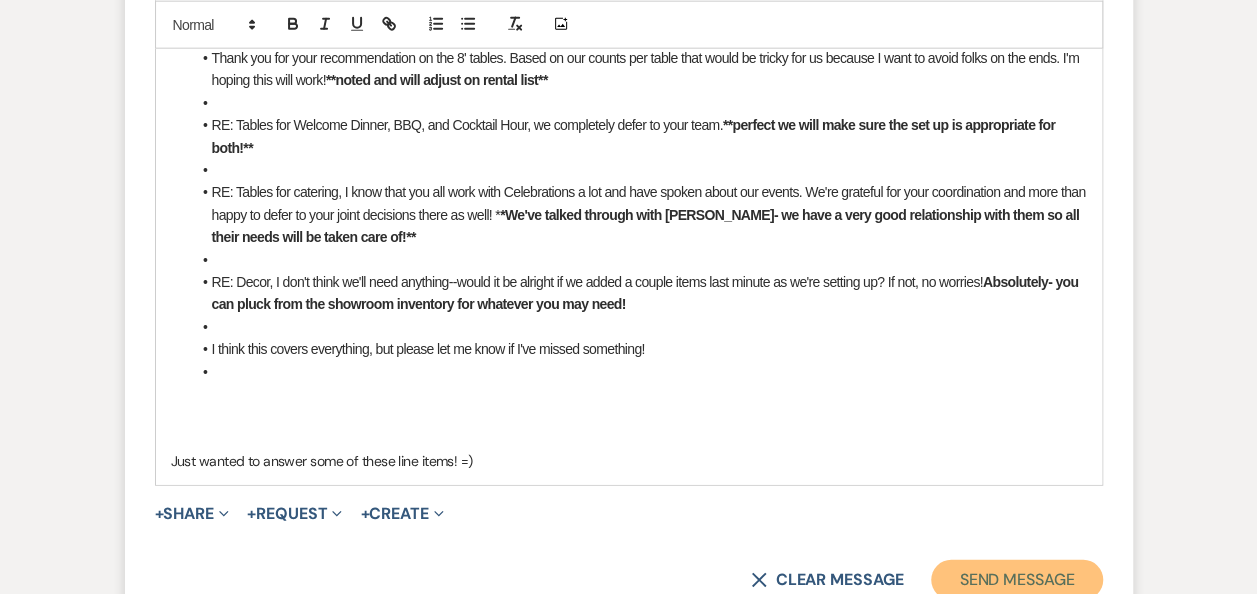 click on "Send Message" at bounding box center (1016, 580) 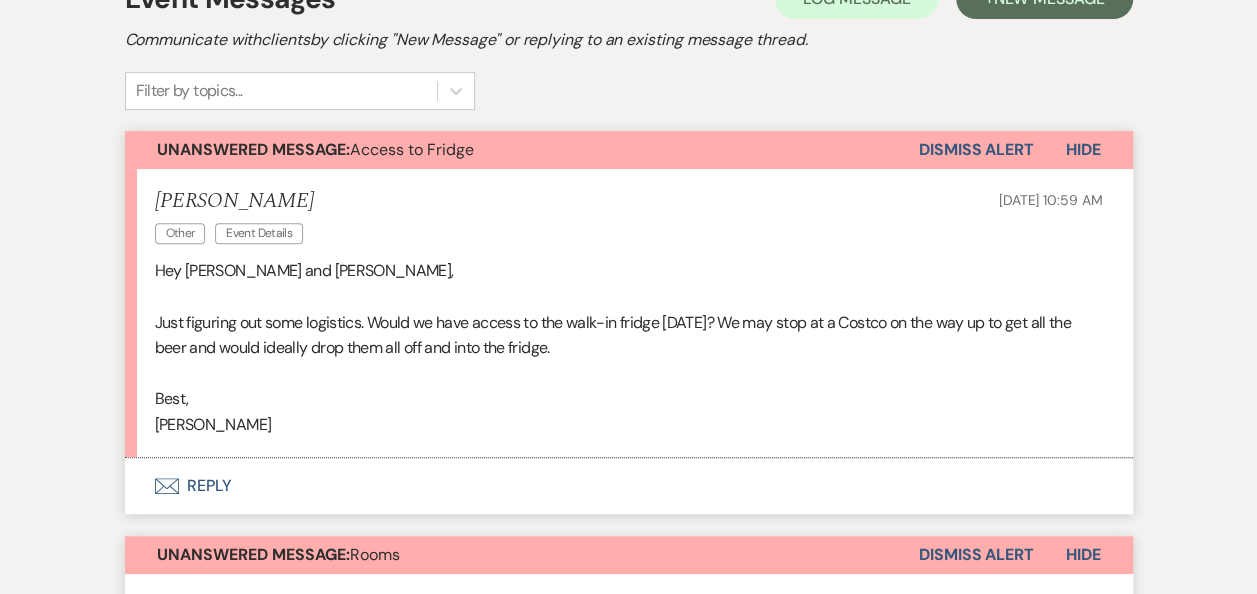 scroll, scrollTop: 441, scrollLeft: 0, axis: vertical 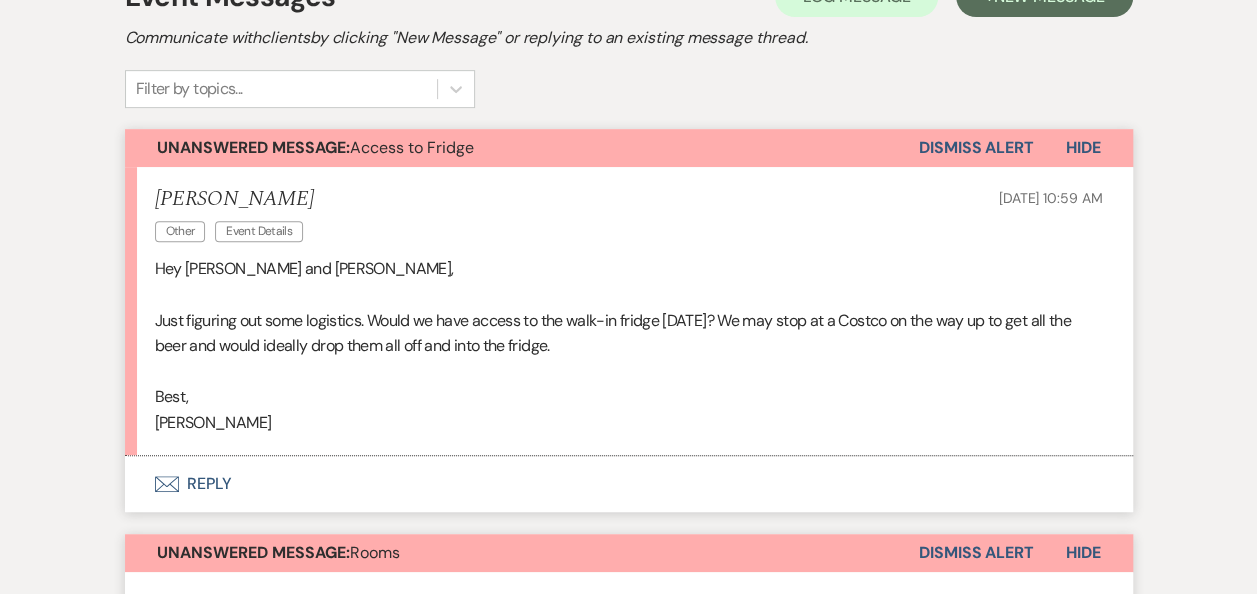 click on "Envelope Reply" at bounding box center (629, 484) 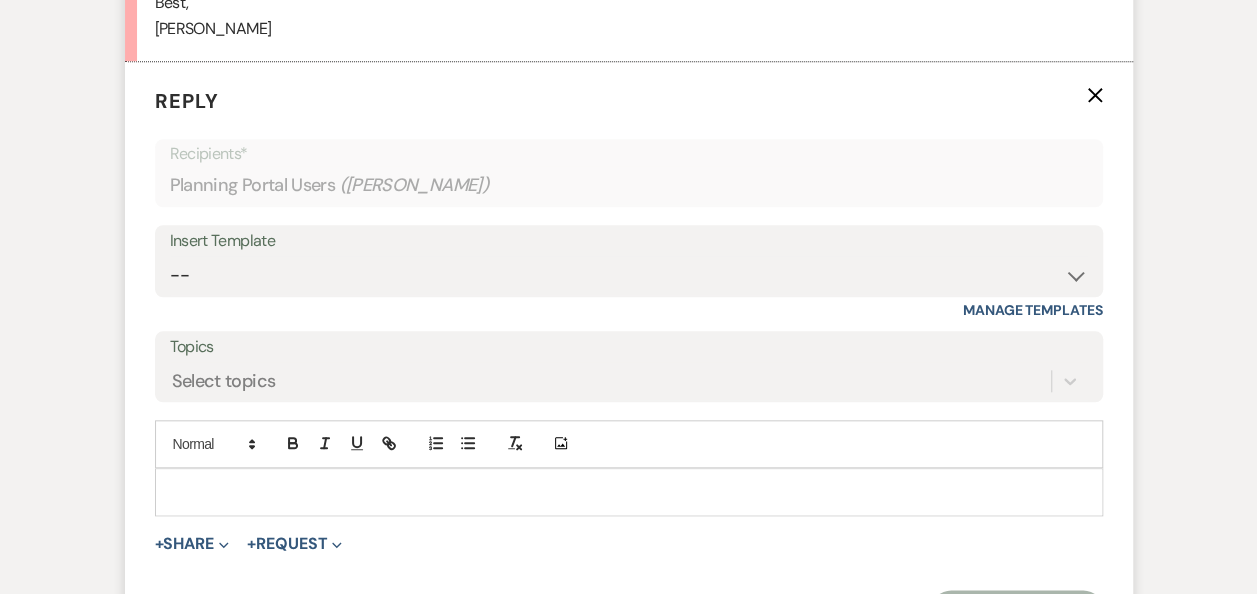 scroll, scrollTop: 840, scrollLeft: 0, axis: vertical 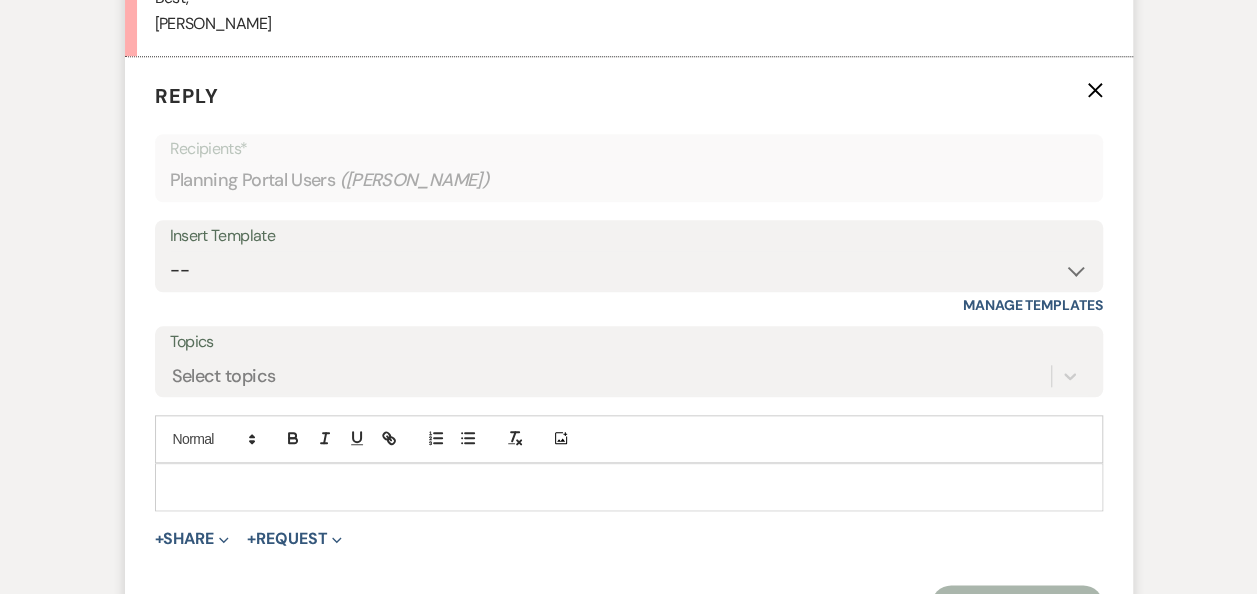 click at bounding box center (629, 487) 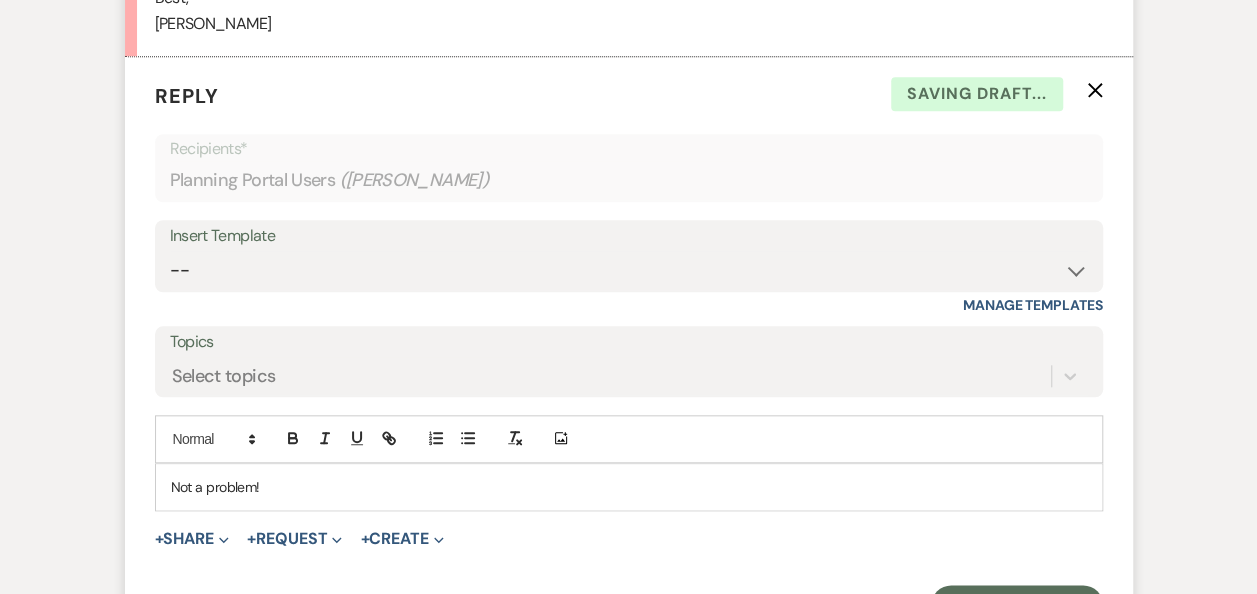 scroll, scrollTop: 988, scrollLeft: 0, axis: vertical 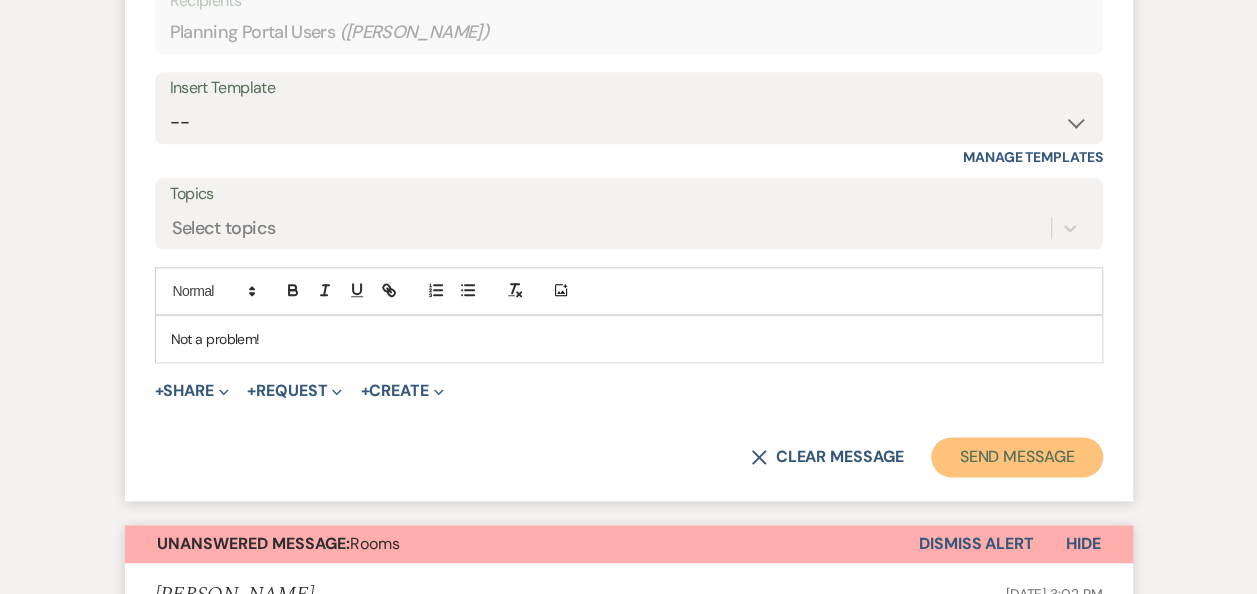 click on "Send Message" at bounding box center (1016, 457) 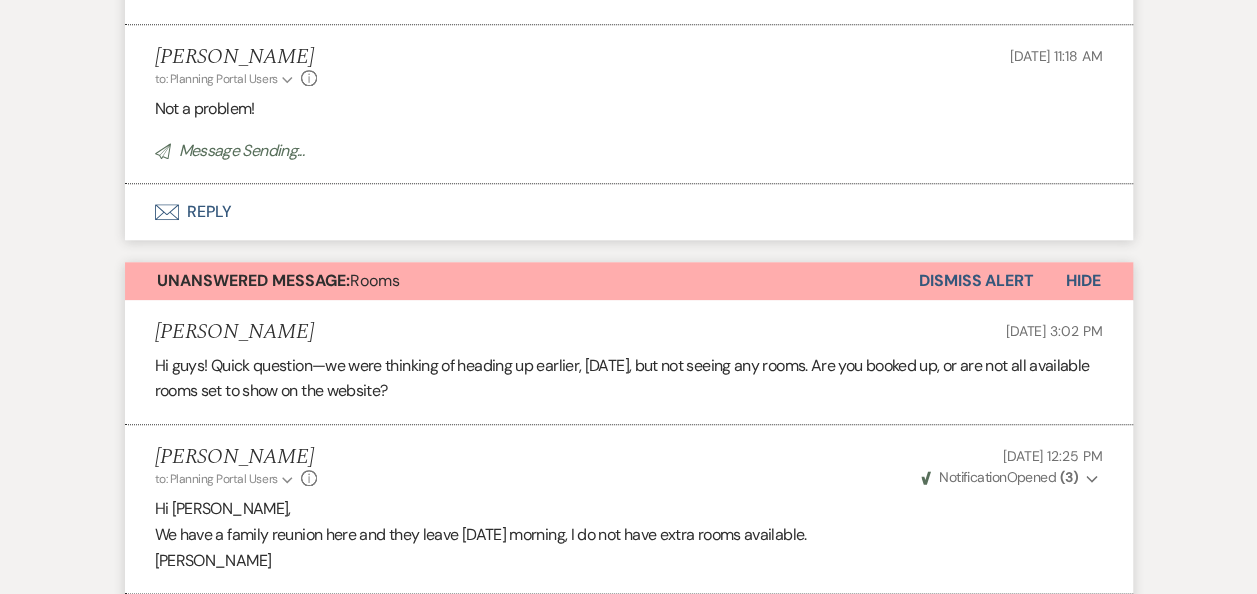 scroll, scrollTop: 866, scrollLeft: 0, axis: vertical 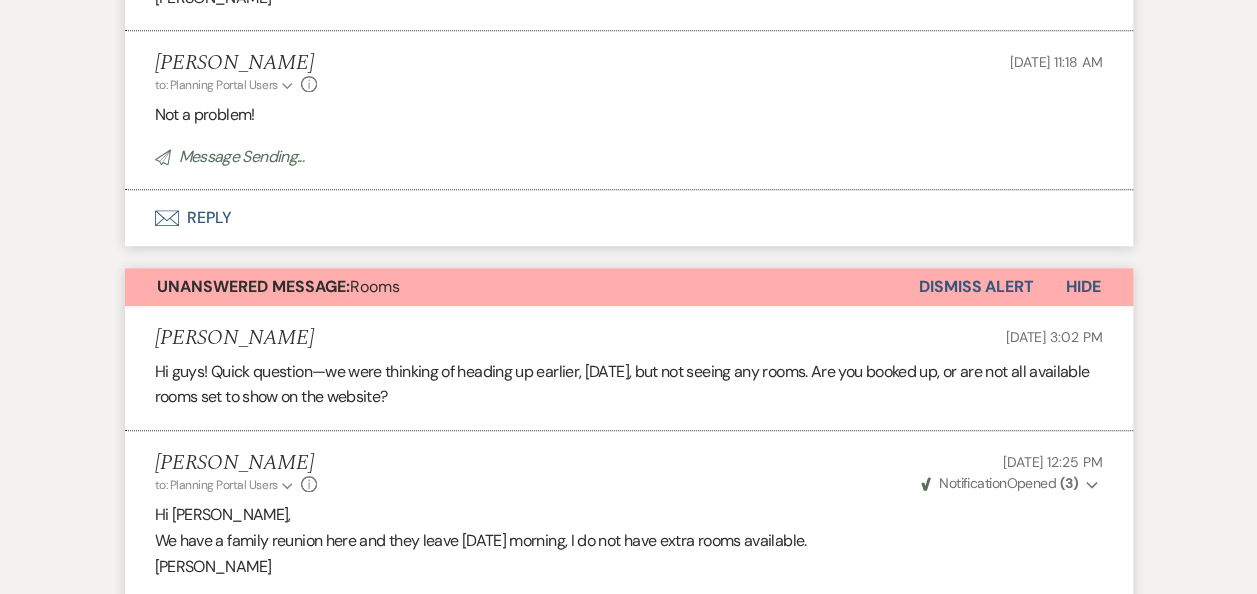 click on "Dismiss Alert" at bounding box center [976, 287] 